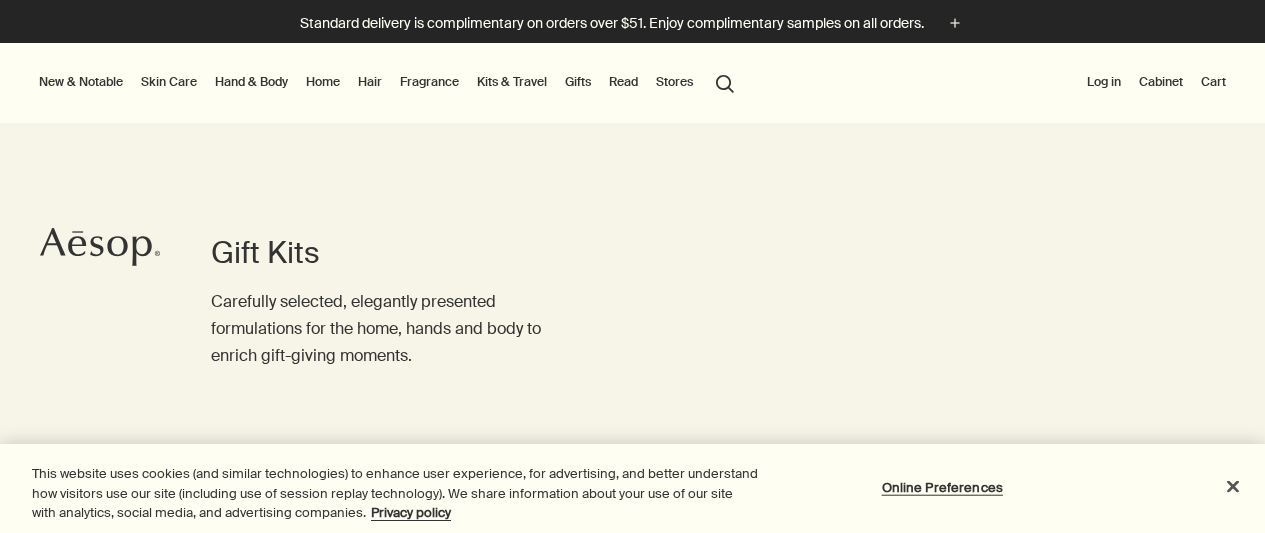 scroll, scrollTop: 0, scrollLeft: 0, axis: both 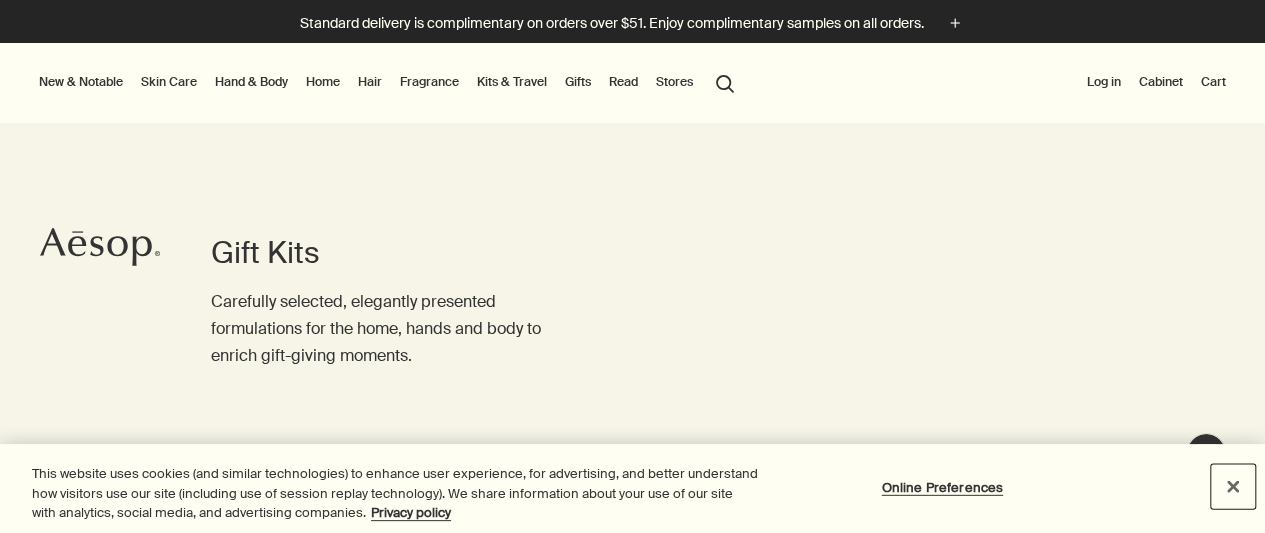 click at bounding box center [1233, 486] 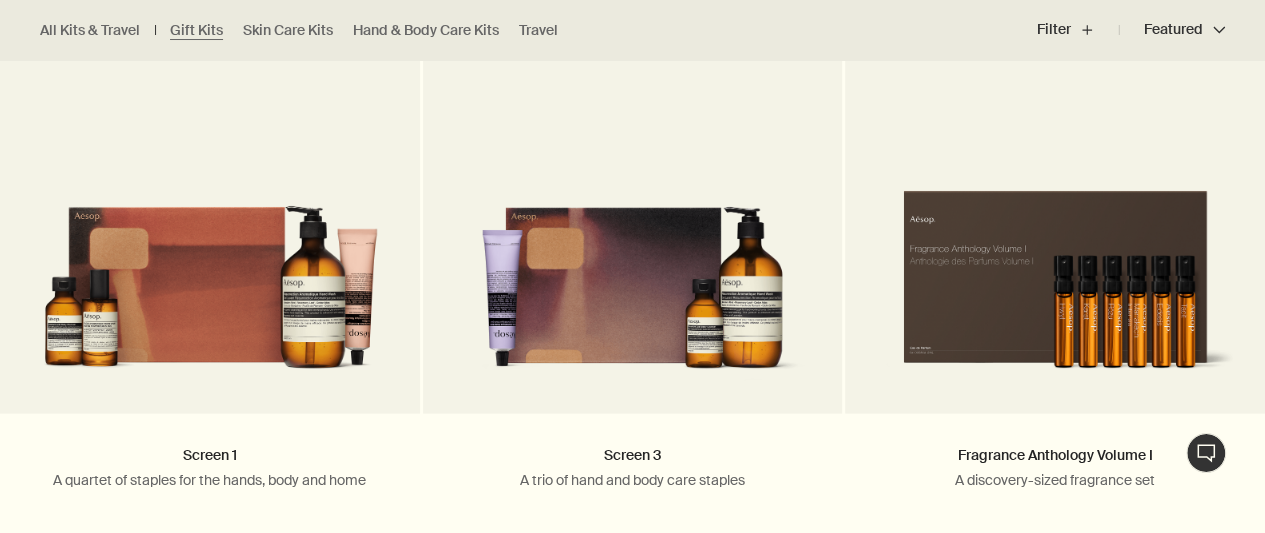 scroll, scrollTop: 2071, scrollLeft: 0, axis: vertical 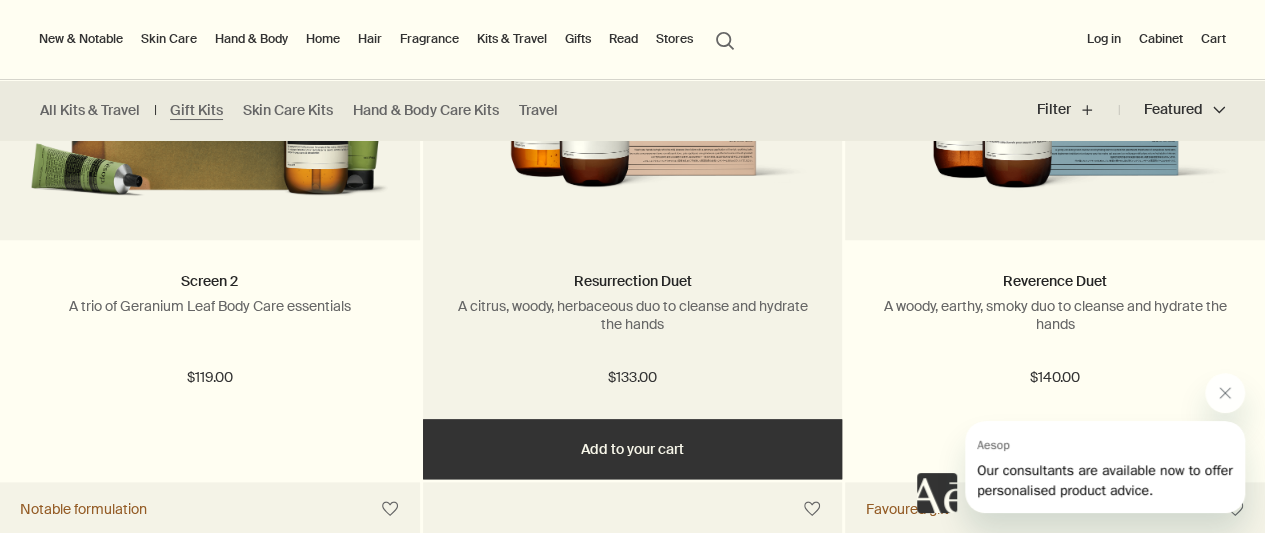 click on "Add Add to your cart" at bounding box center [633, 449] 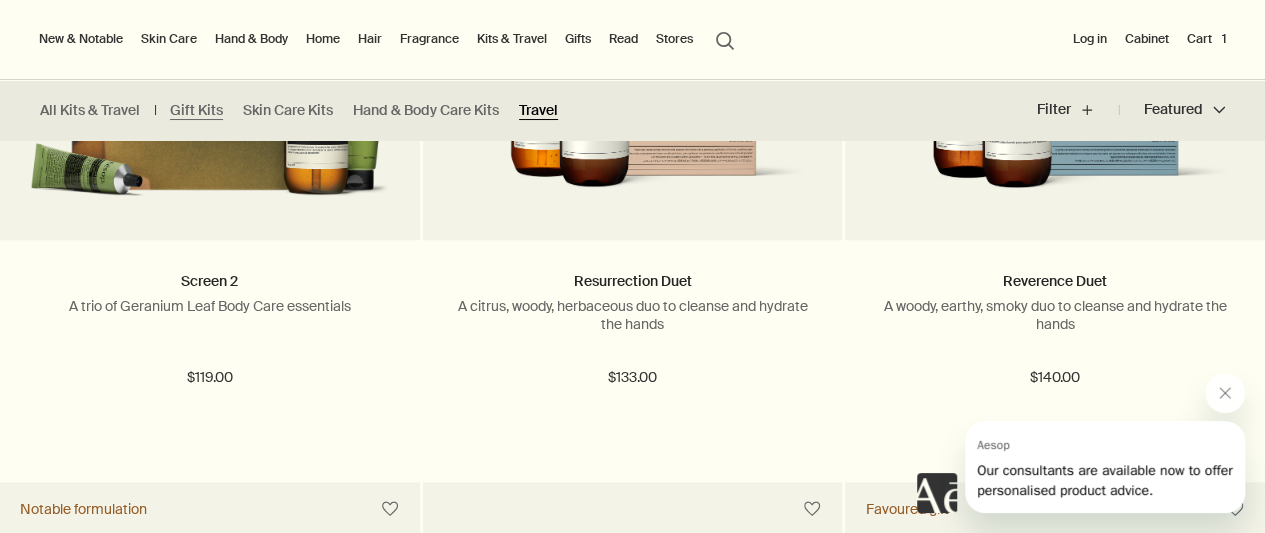 click on "Travel" at bounding box center (538, 110) 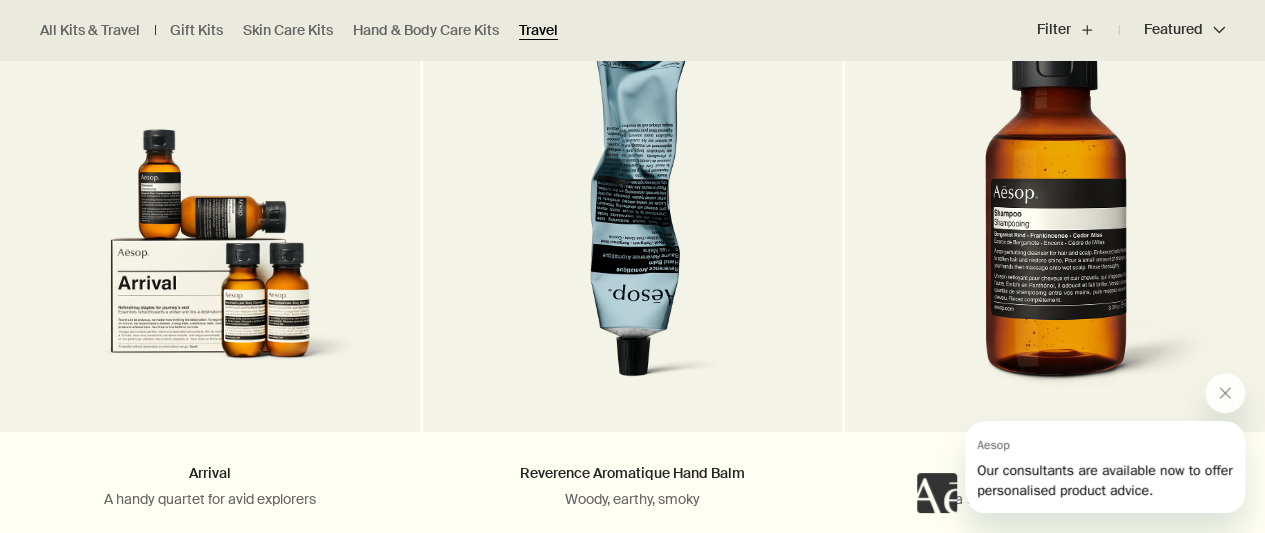 scroll, scrollTop: 2861, scrollLeft: 0, axis: vertical 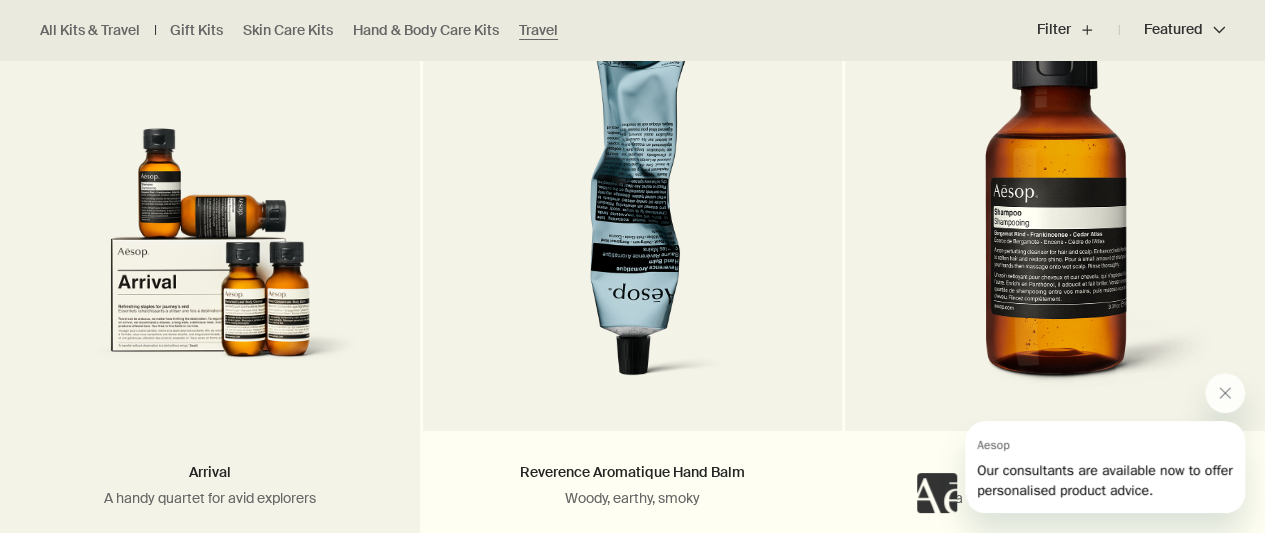 click at bounding box center (210, 244) 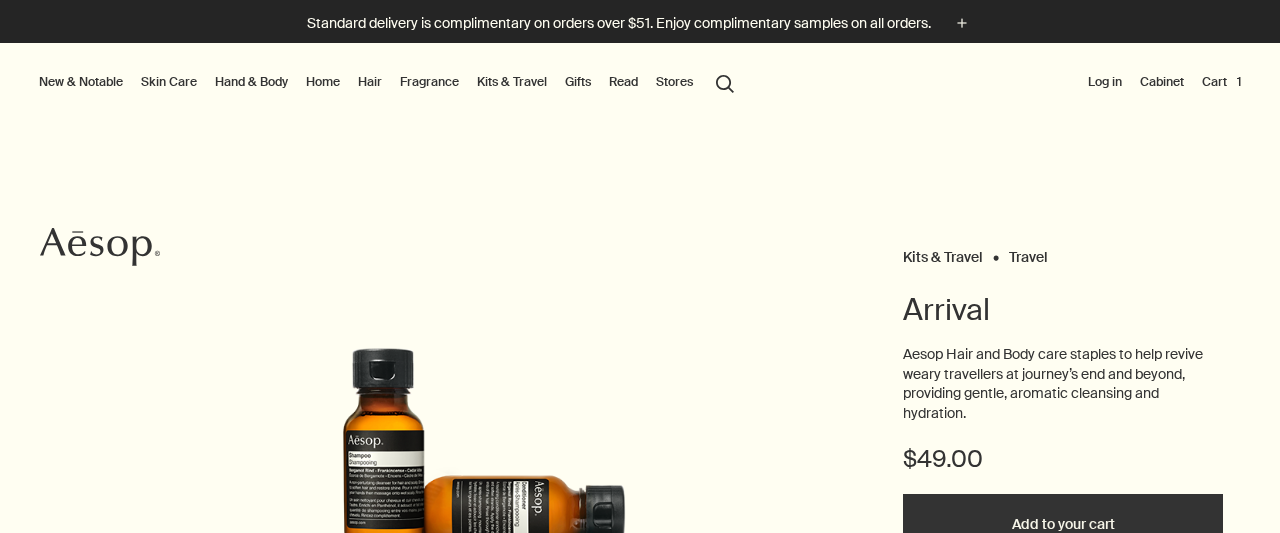 scroll, scrollTop: 0, scrollLeft: 0, axis: both 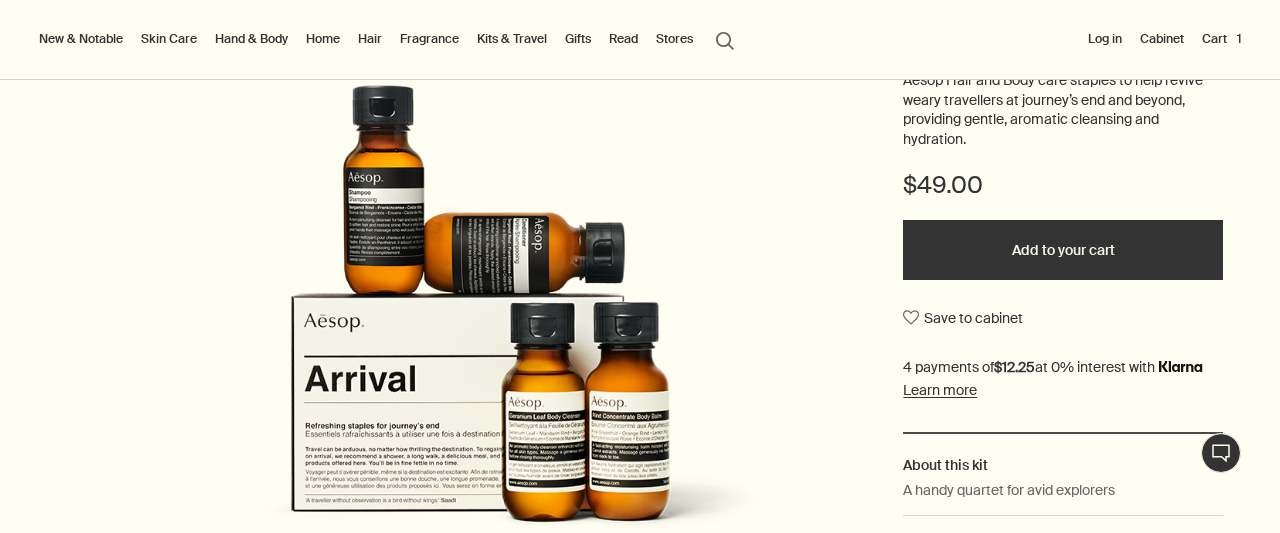 click at bounding box center [480, 306] 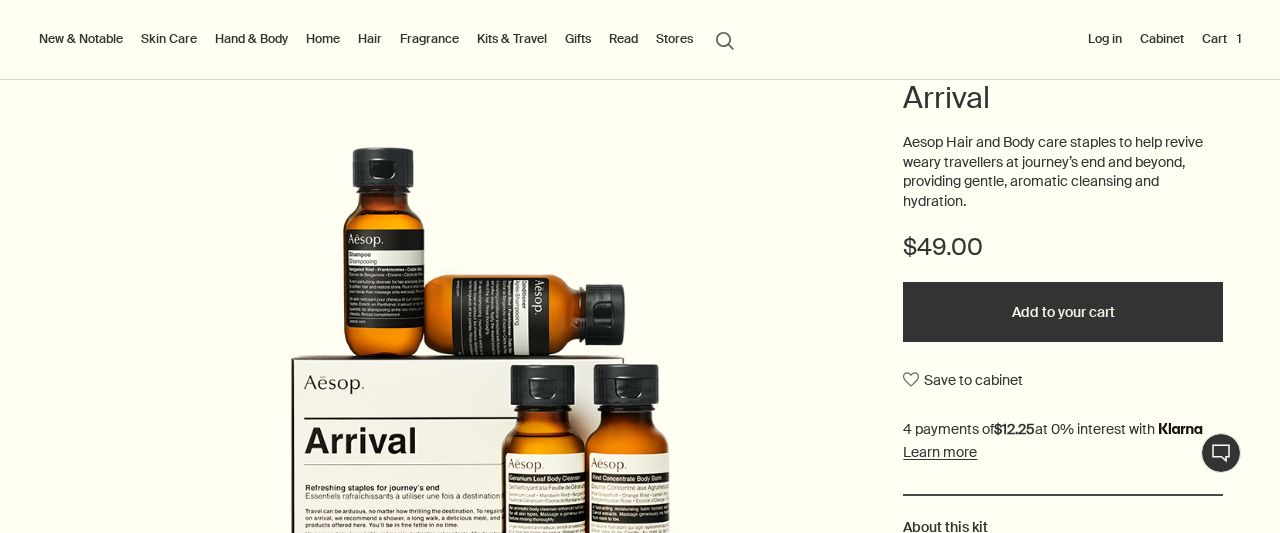 scroll, scrollTop: 210, scrollLeft: 0, axis: vertical 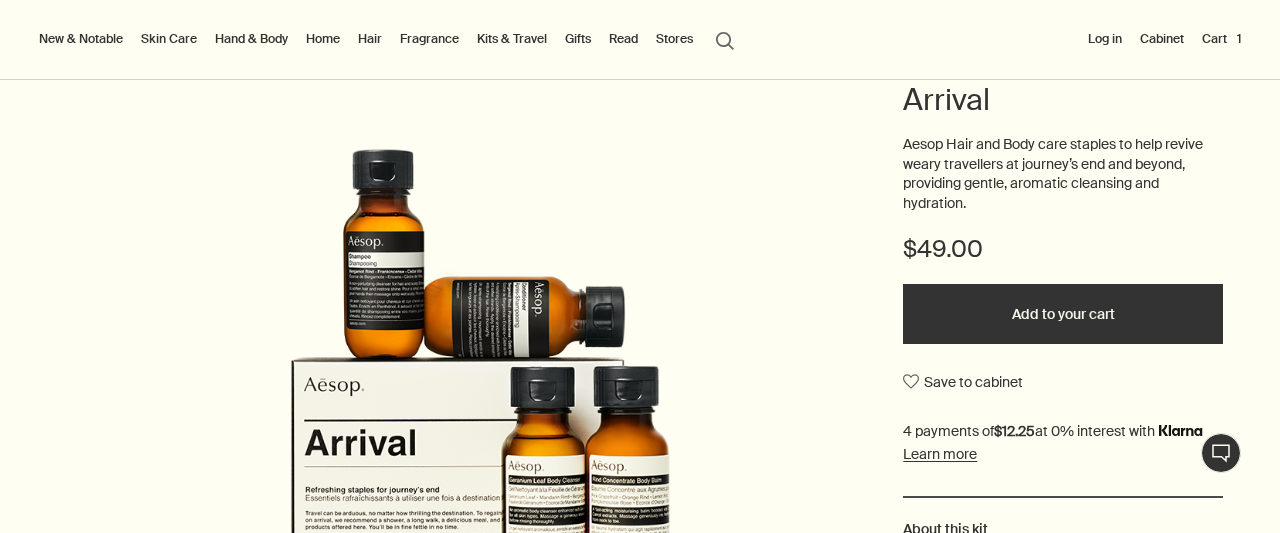 click on "Gifts" at bounding box center (578, 39) 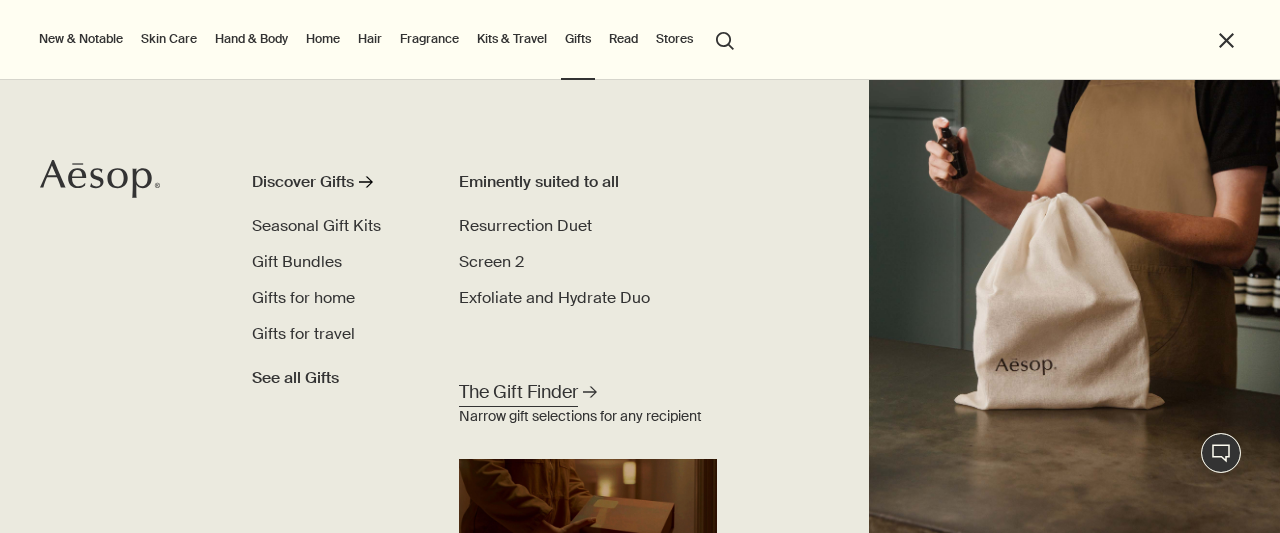 scroll, scrollTop: 69, scrollLeft: 0, axis: vertical 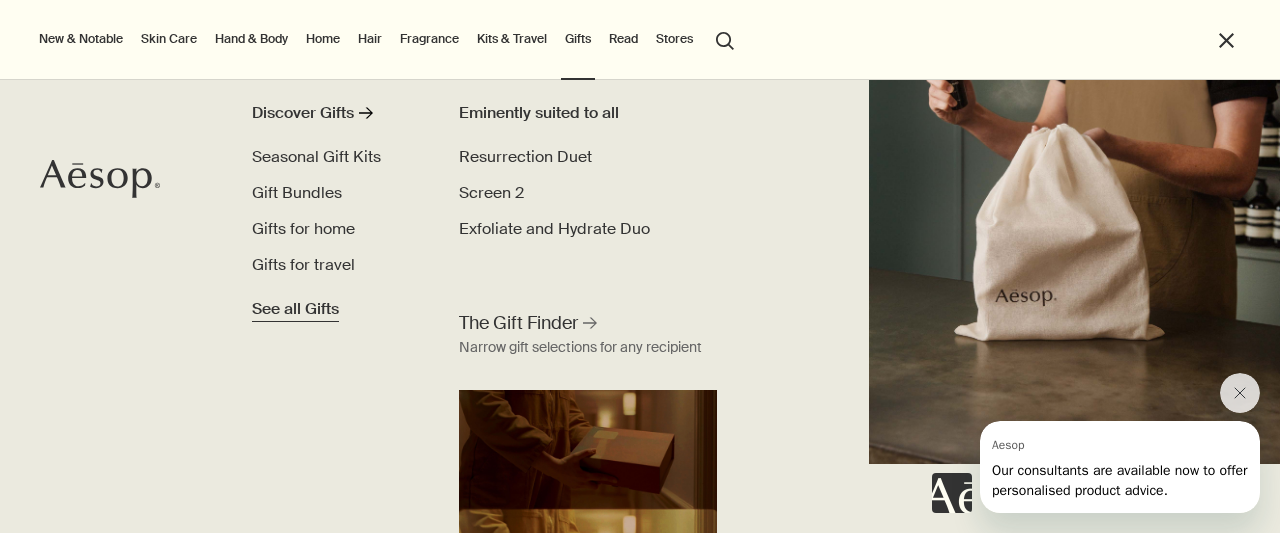 click on "See all Gifts" at bounding box center (295, 309) 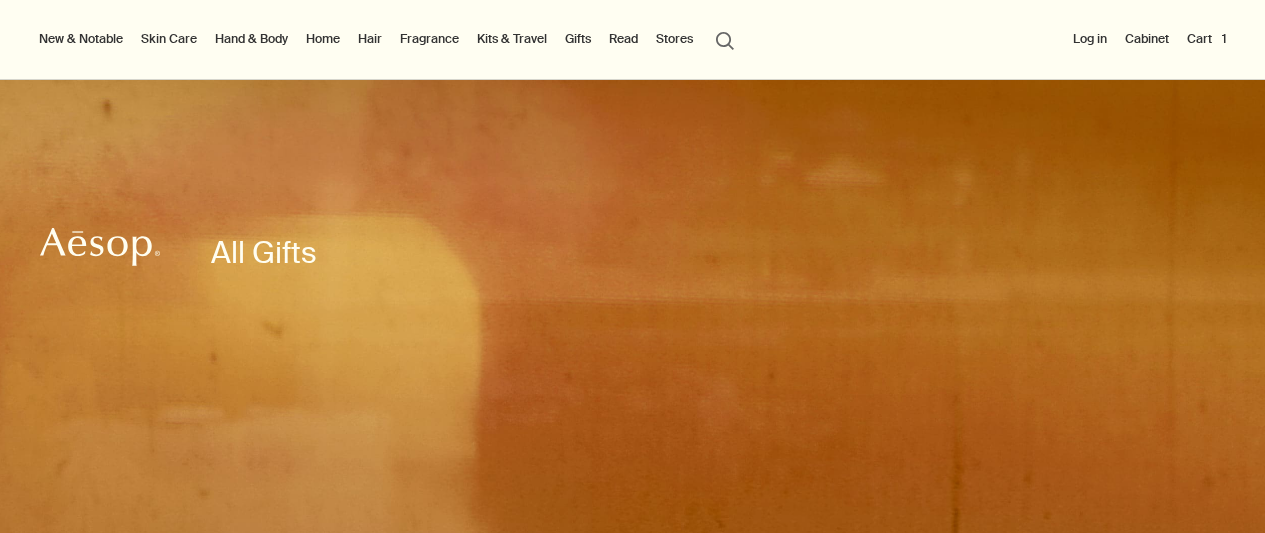 scroll, scrollTop: 424, scrollLeft: 0, axis: vertical 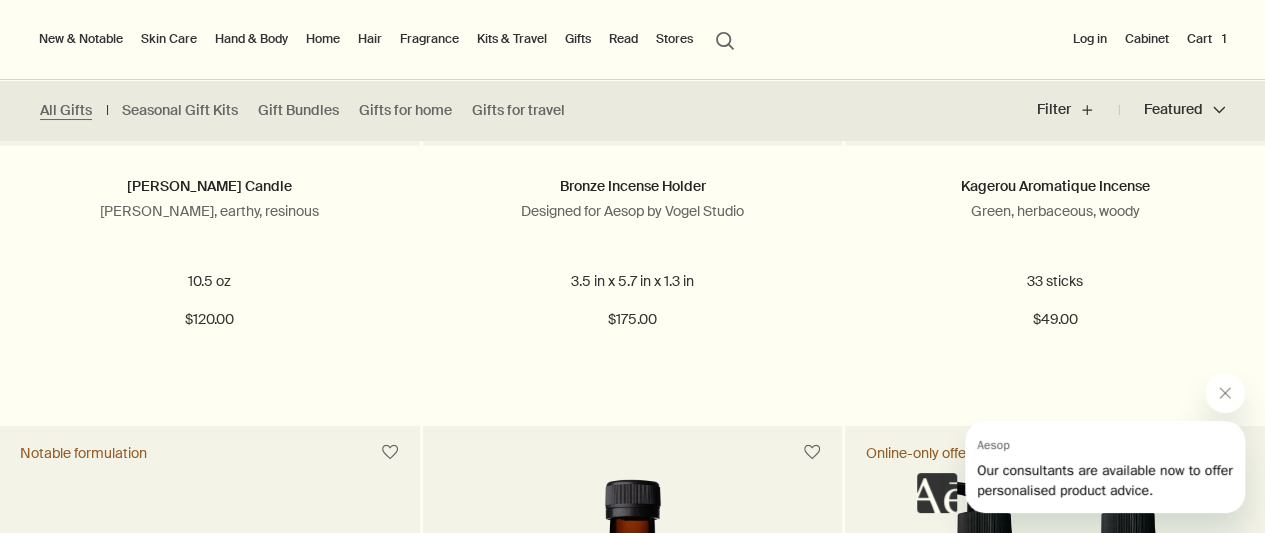 click on "Cart 1" at bounding box center (1206, 39) 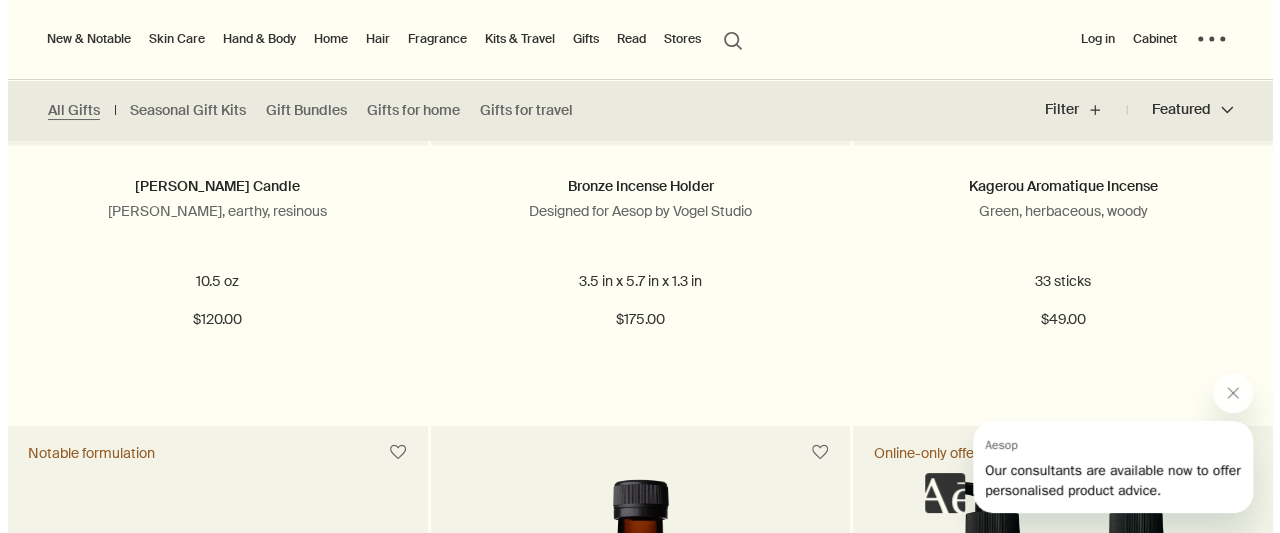 scroll, scrollTop: 0, scrollLeft: 0, axis: both 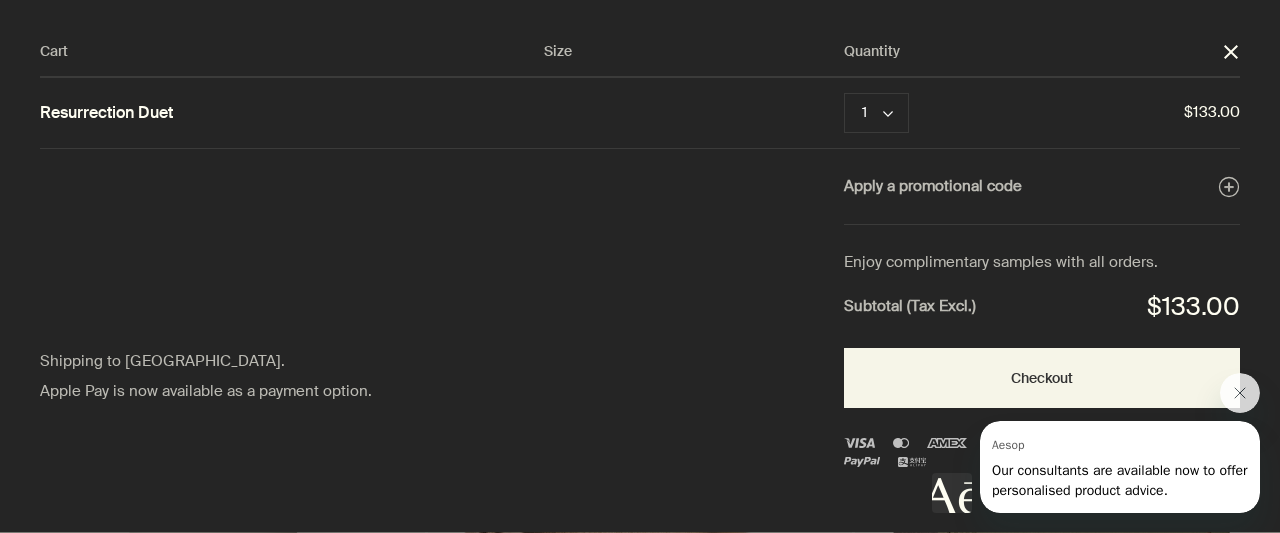 click at bounding box center (1096, 443) 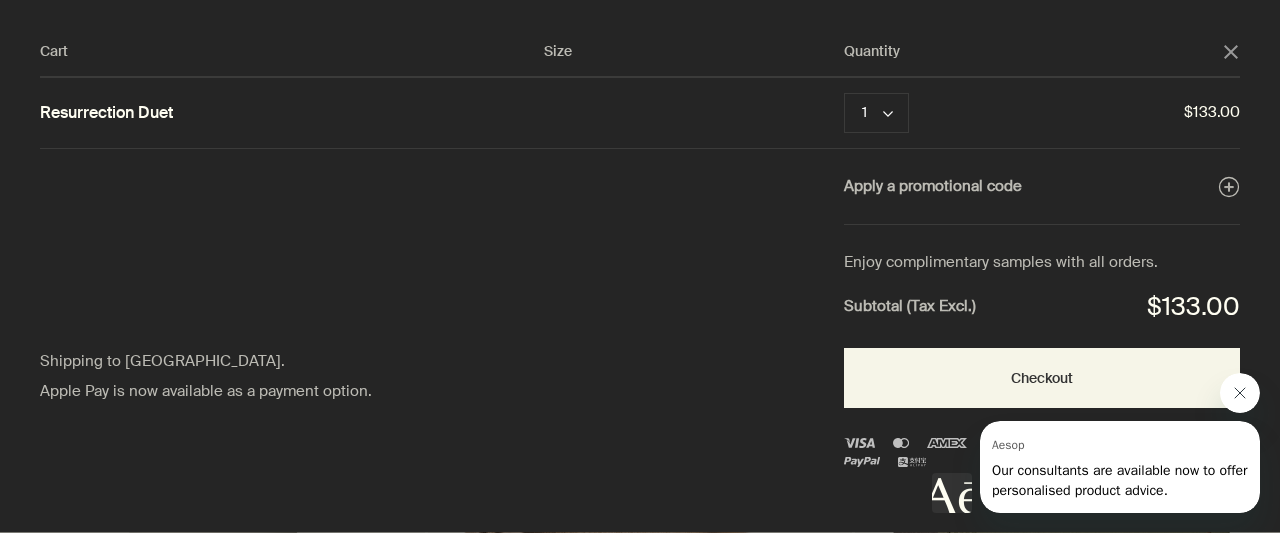click at bounding box center (1240, 393) 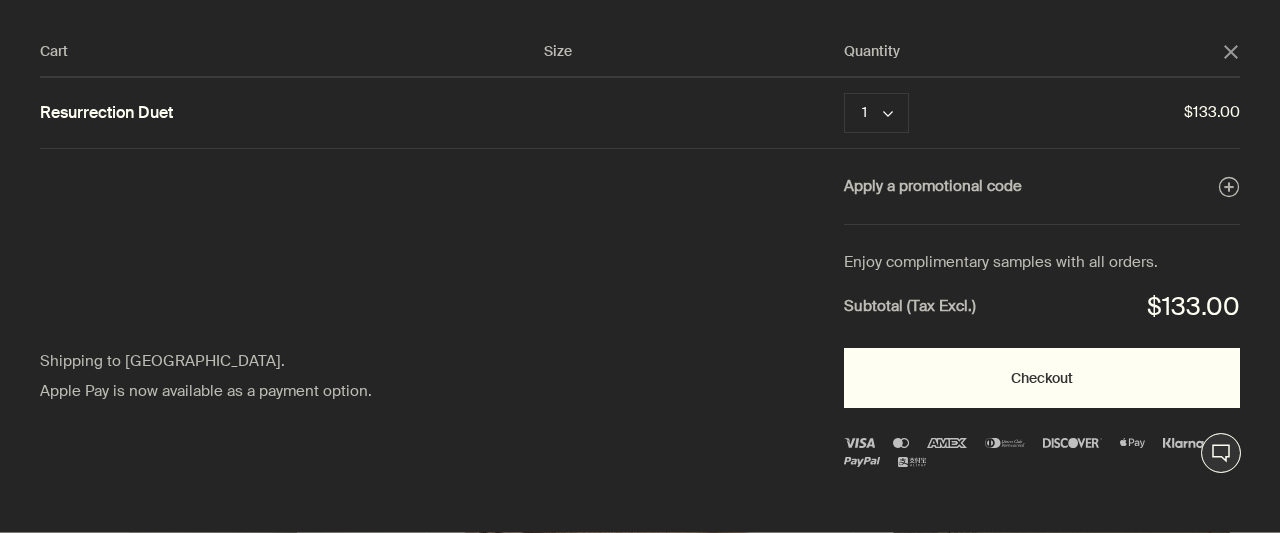 click on "Checkout" at bounding box center (1042, 378) 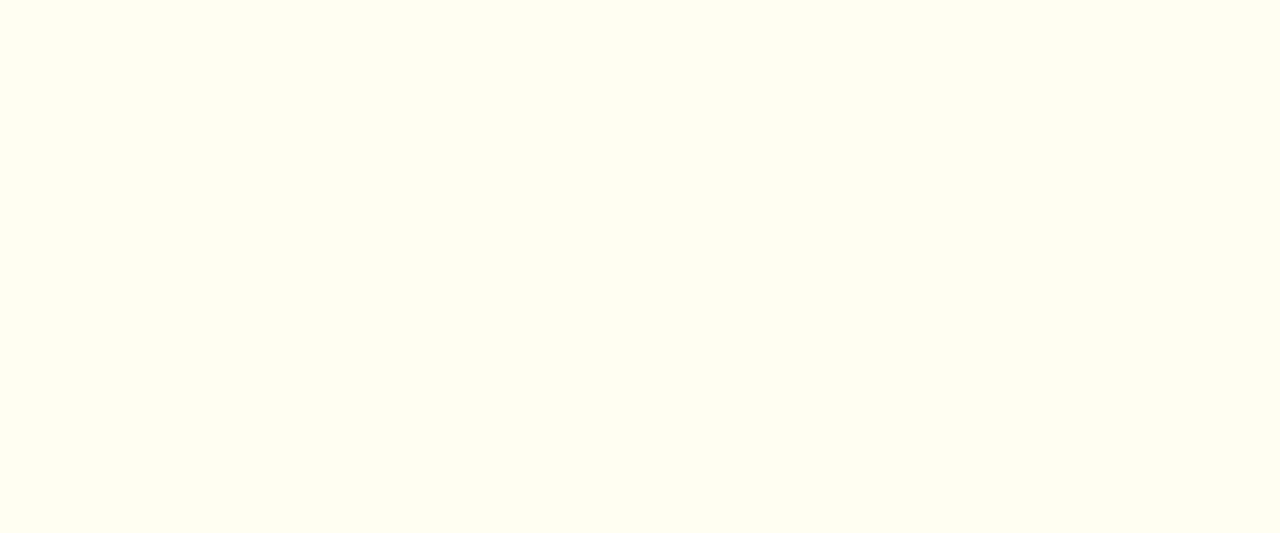 scroll, scrollTop: 0, scrollLeft: 0, axis: both 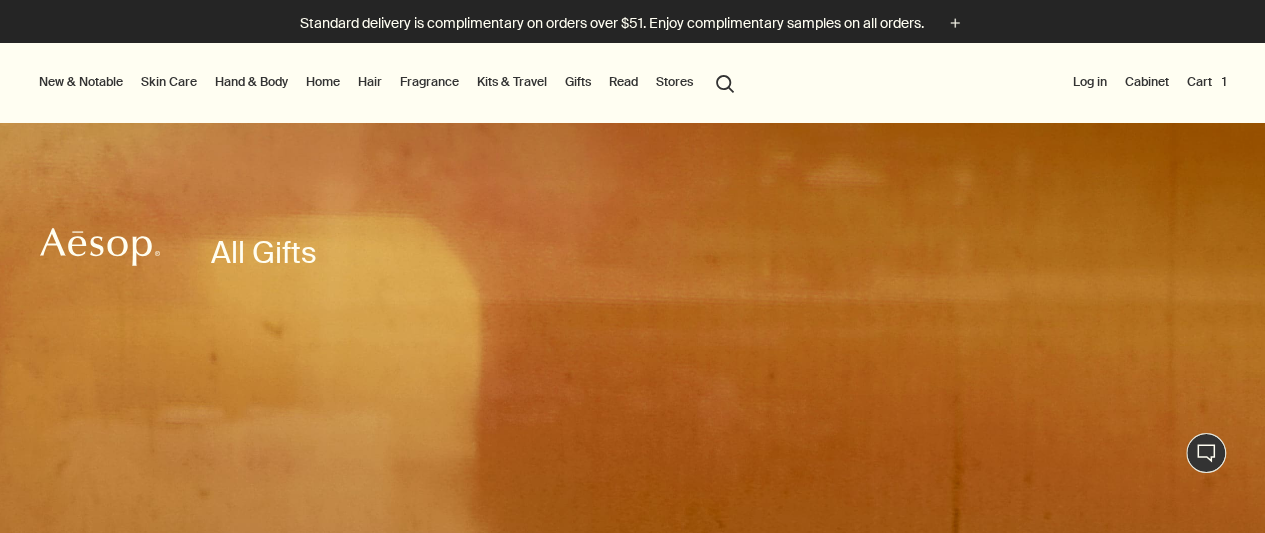 click on "Home" at bounding box center (323, 82) 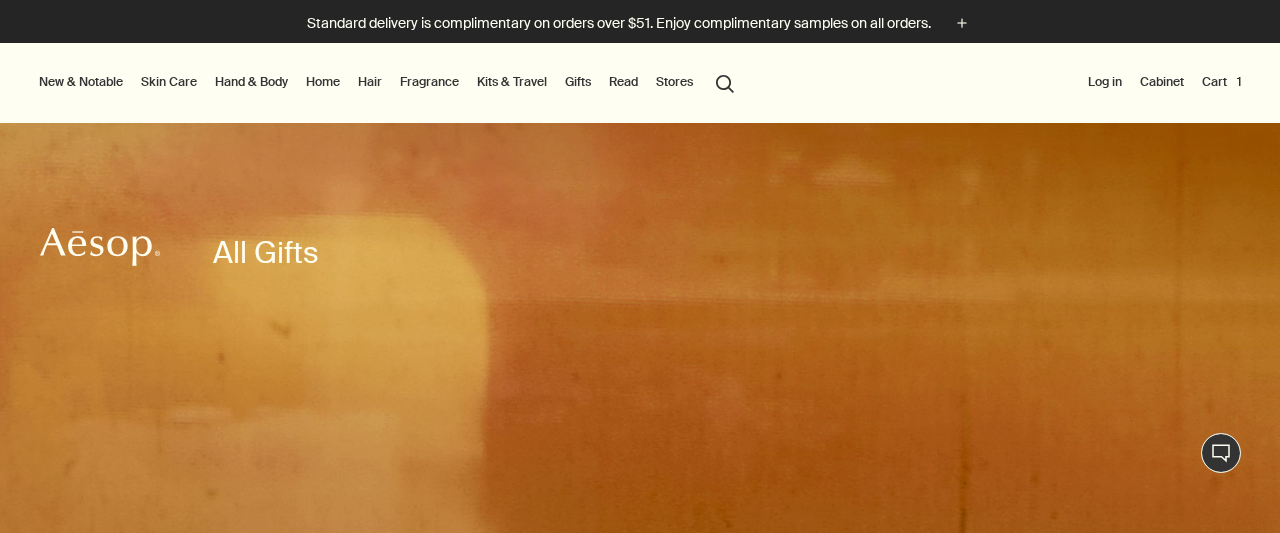click on "New & Notable New additions Lucent Facial Refiner Eleos Nourishing Body Cleanser Aurner Eau de Parfum Virēre Eau de Parfum Notable formulations Reverence Aromatique Hand Wash Geranium Leaf Body Cleanser Resurrection Aromatique Hand Balm Immaculate Facial Tonic [MEDICAL_DATA] Discover [MEDICAL_DATA]   rightArrow Cleansers & Exfoliants Treat & Masque Toners Hydrators & Moisturisers Eye & Lip Care Shaving Sun Care [MEDICAL_DATA] Kits See all [MEDICAL_DATA] Skin type or concern Normal Dry Oily Combination Sensitive Mature Seasonal [MEDICAL_DATA] Summer Winter New additions Lucent Facial Refiner Immaculate Facial Tonic An introduction to skin types   rightArrow Lessons from the lab Hand & Body Discover Hand & Body   rightArrow Hand Washes & Balms Bar Soaps Body Cleansers & Scrubs Body Balms & Oils Oral Care & Deodorants See all Hand & Body New additions Eleos Nourishing Body Cleanser Eleos Aromatique Hand Balm Refresh [MEDICAL_DATA] Slab New Eleos Nourishing Body Cleanser   rightArrow The shower, your stage Home Discover Home   Incense" at bounding box center (640, 83) 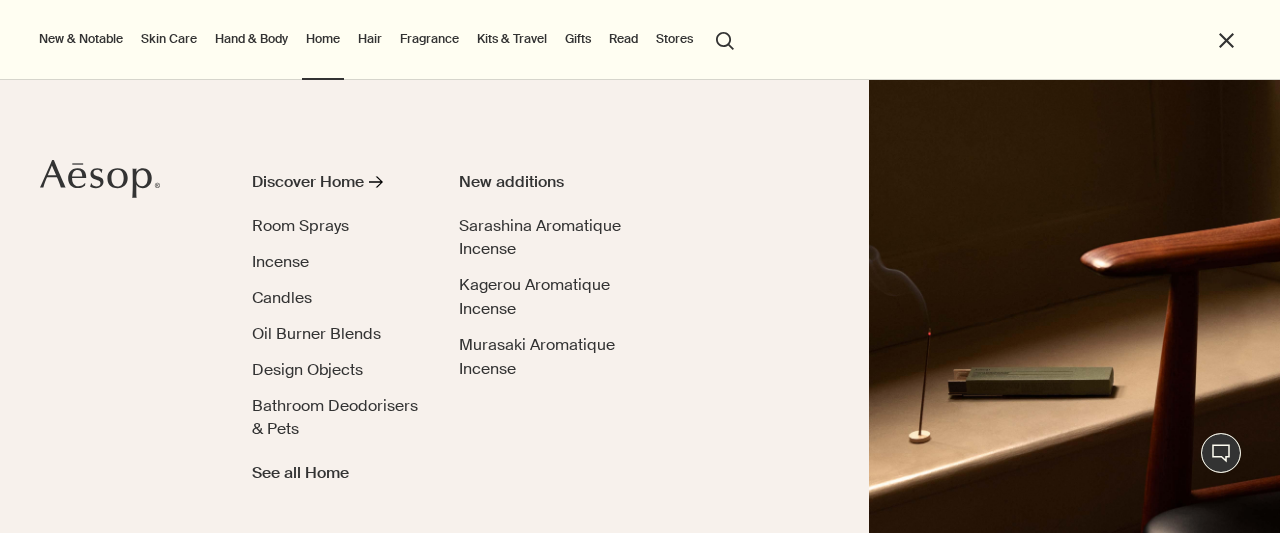 click on "Hand & Body" at bounding box center (251, 39) 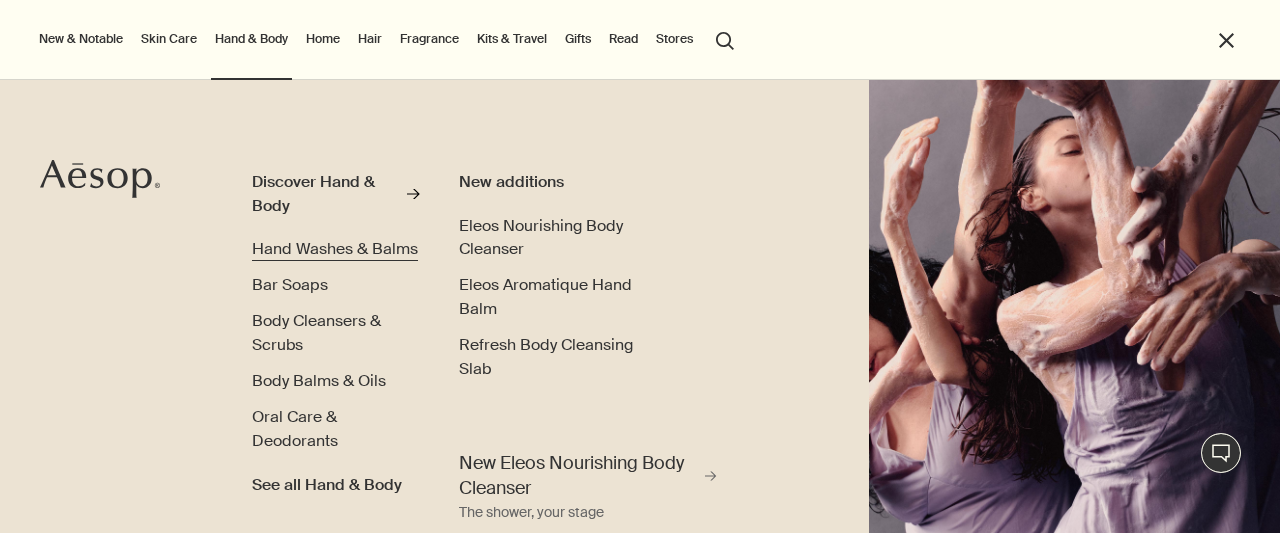 click on "Hand Washes & Balms" at bounding box center (335, 248) 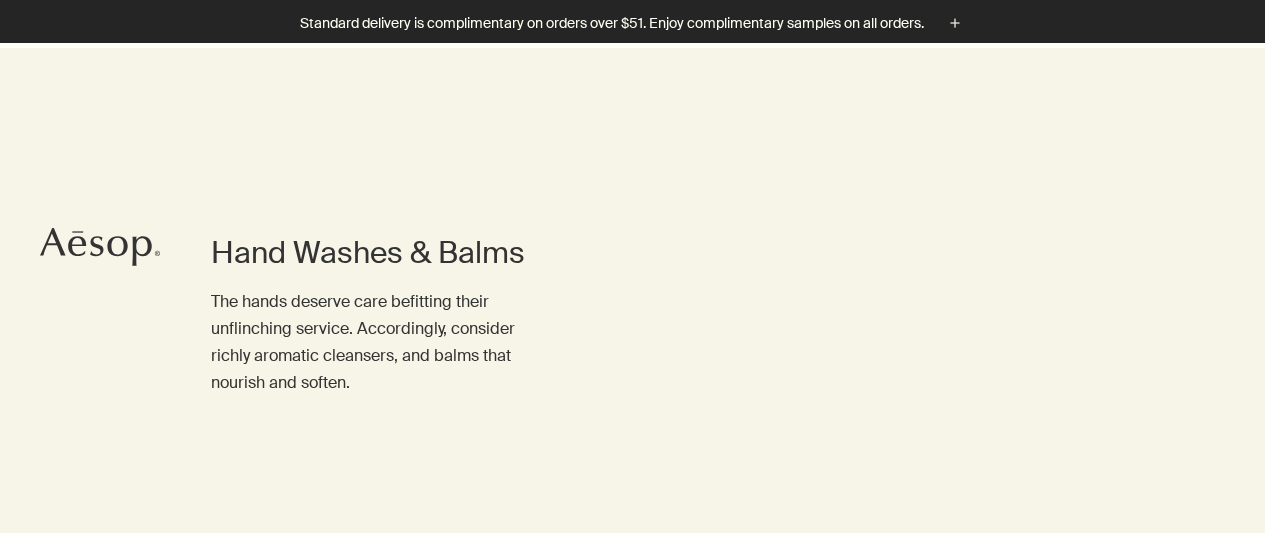 scroll, scrollTop: 464, scrollLeft: 0, axis: vertical 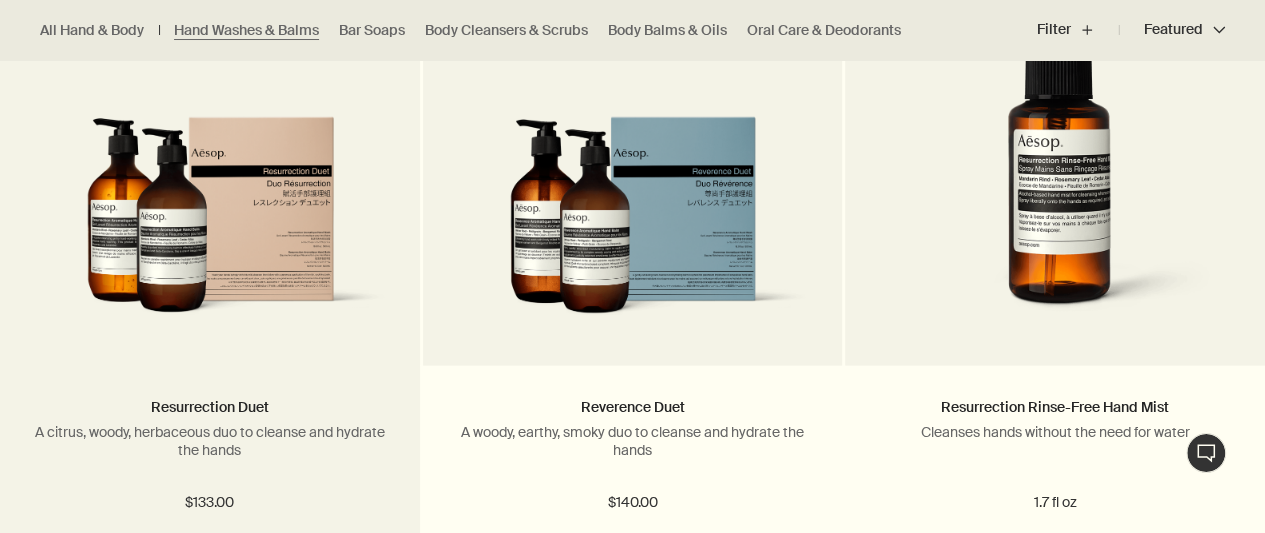 click at bounding box center (210, 226) 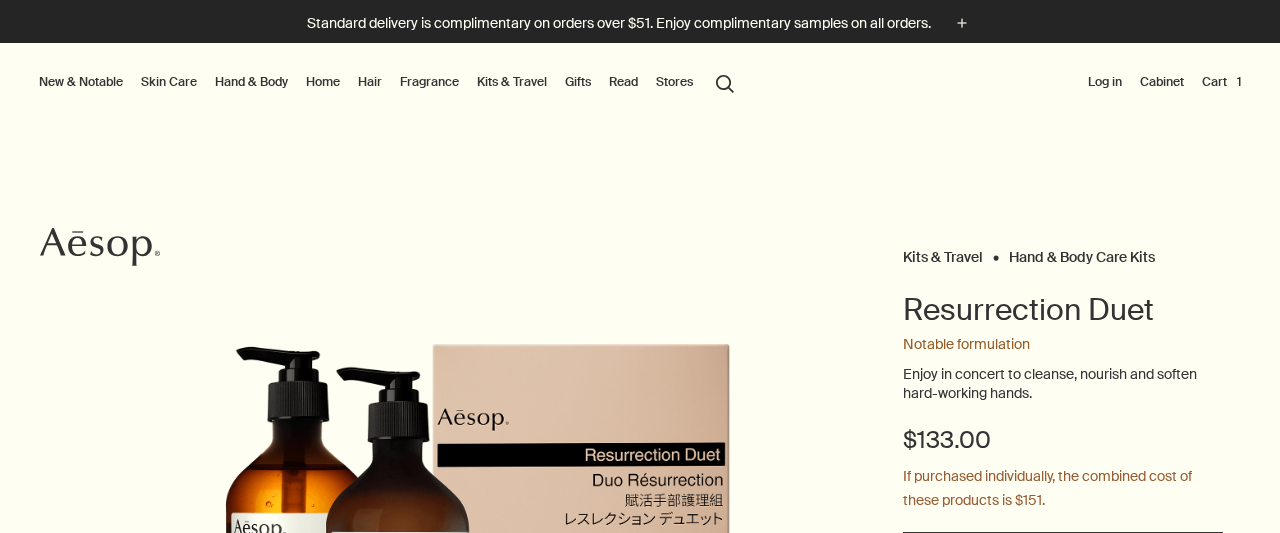 scroll, scrollTop: 0, scrollLeft: 0, axis: both 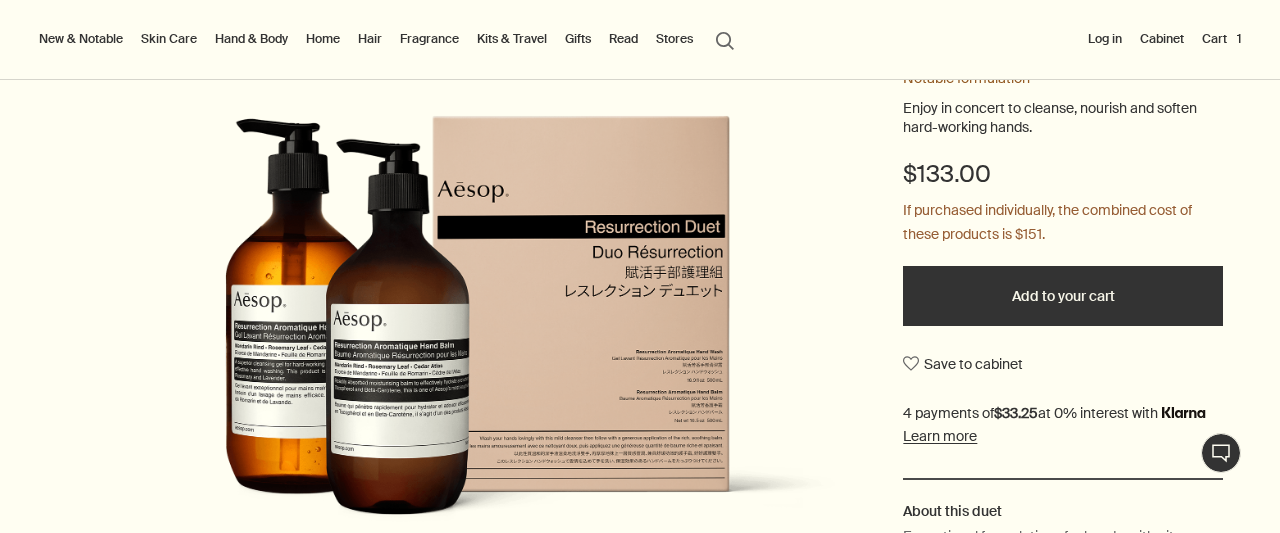 click on "Cart 1" at bounding box center (1221, 39) 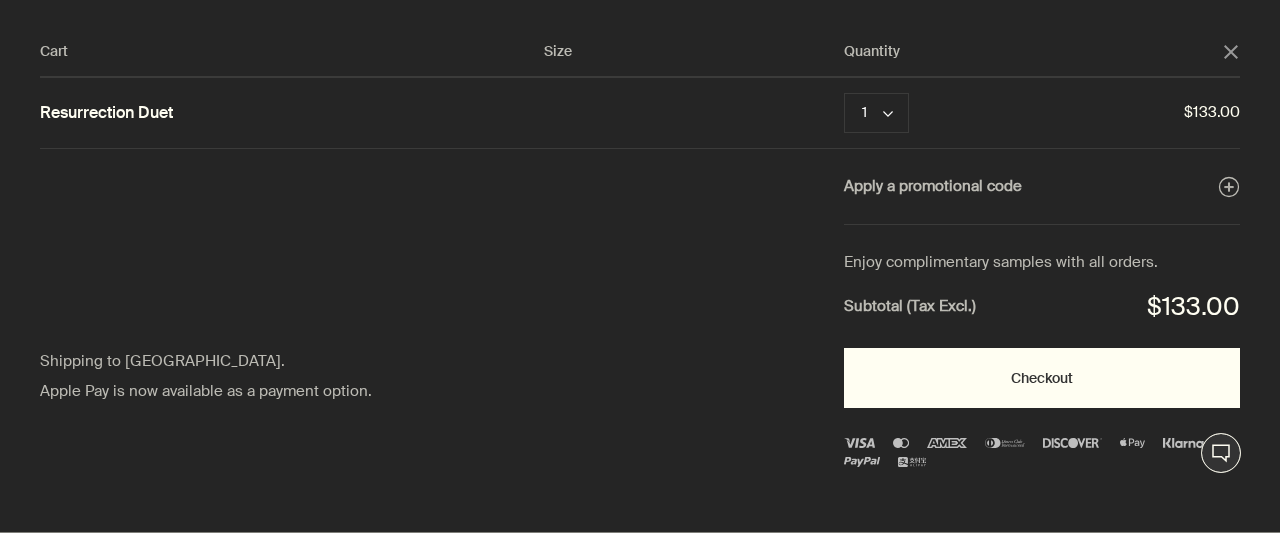 click on "Checkout" at bounding box center [1042, 378] 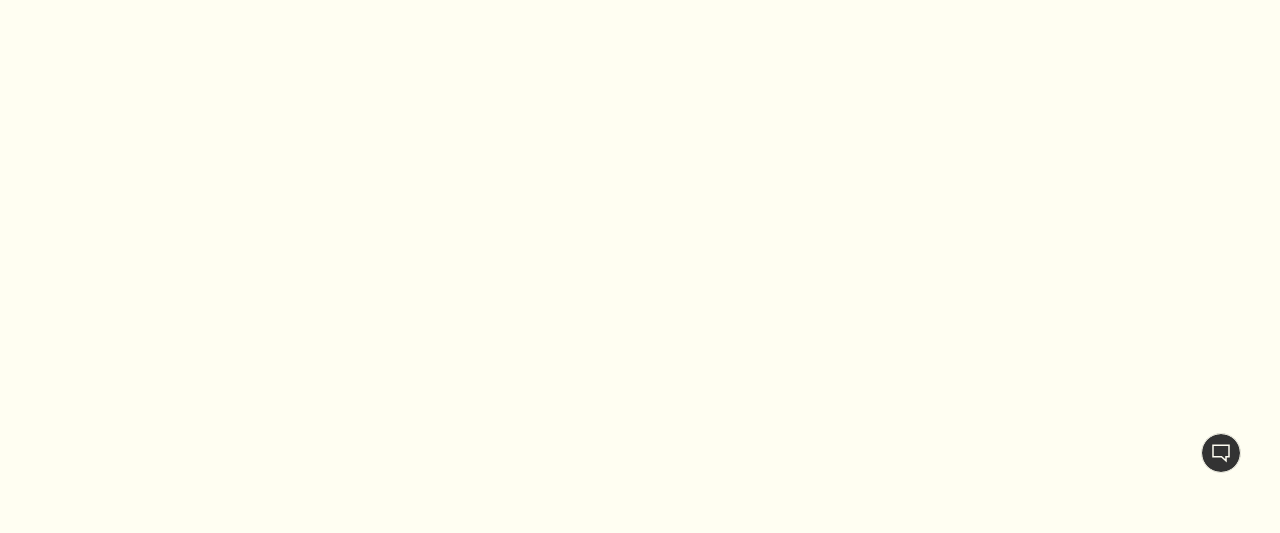 scroll, scrollTop: 0, scrollLeft: 0, axis: both 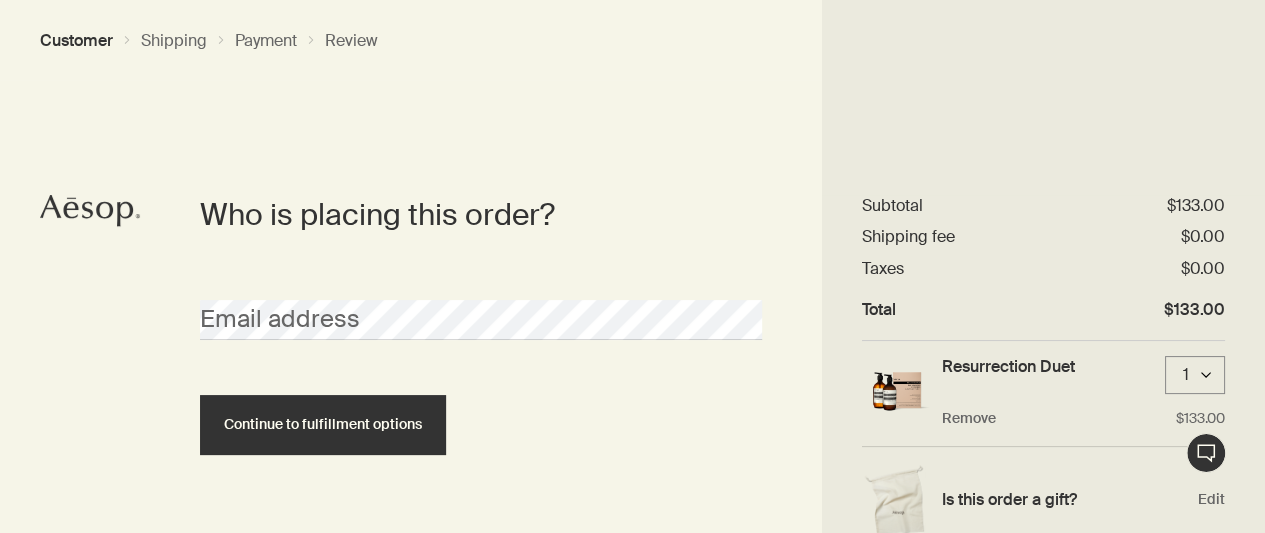 click on "Email address" at bounding box center (481, 302) 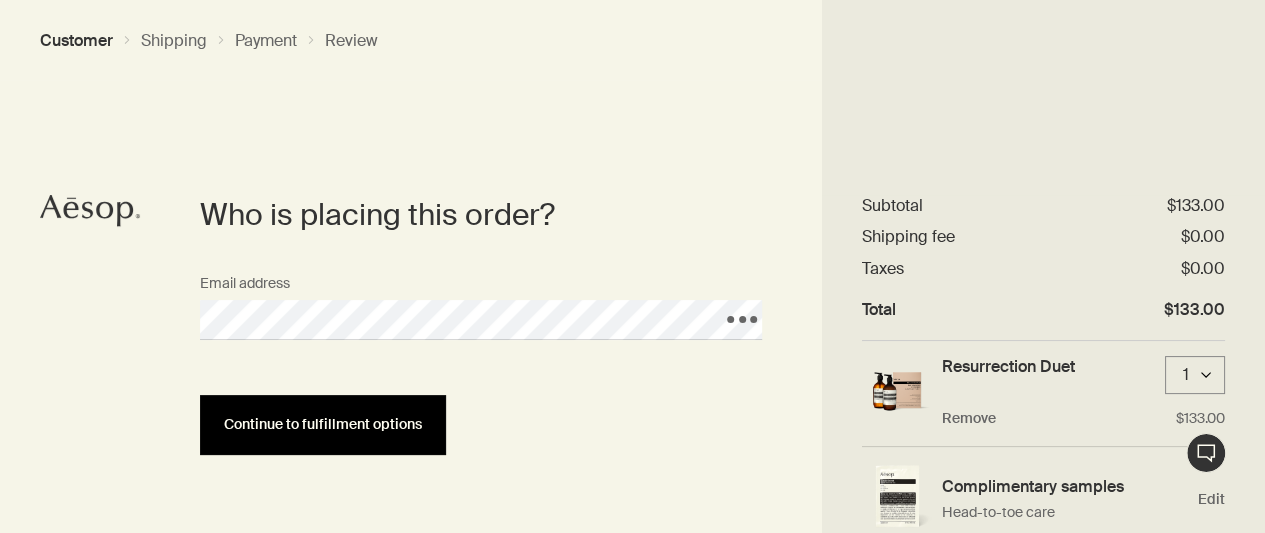 click on "Continue to fulfillment options" at bounding box center [323, 424] 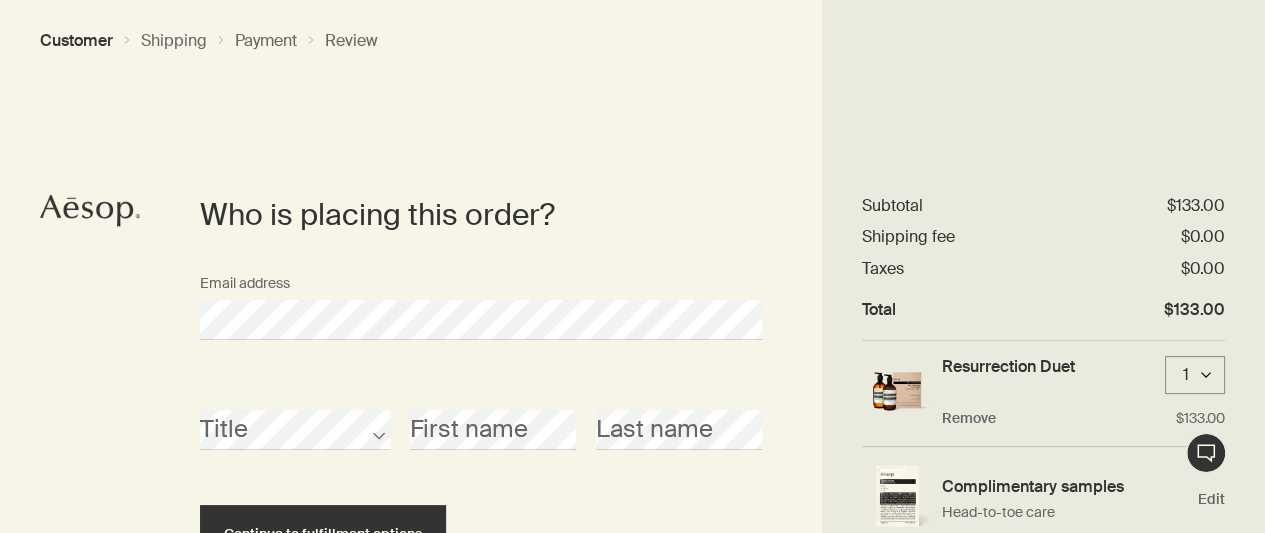 scroll, scrollTop: 124, scrollLeft: 0, axis: vertical 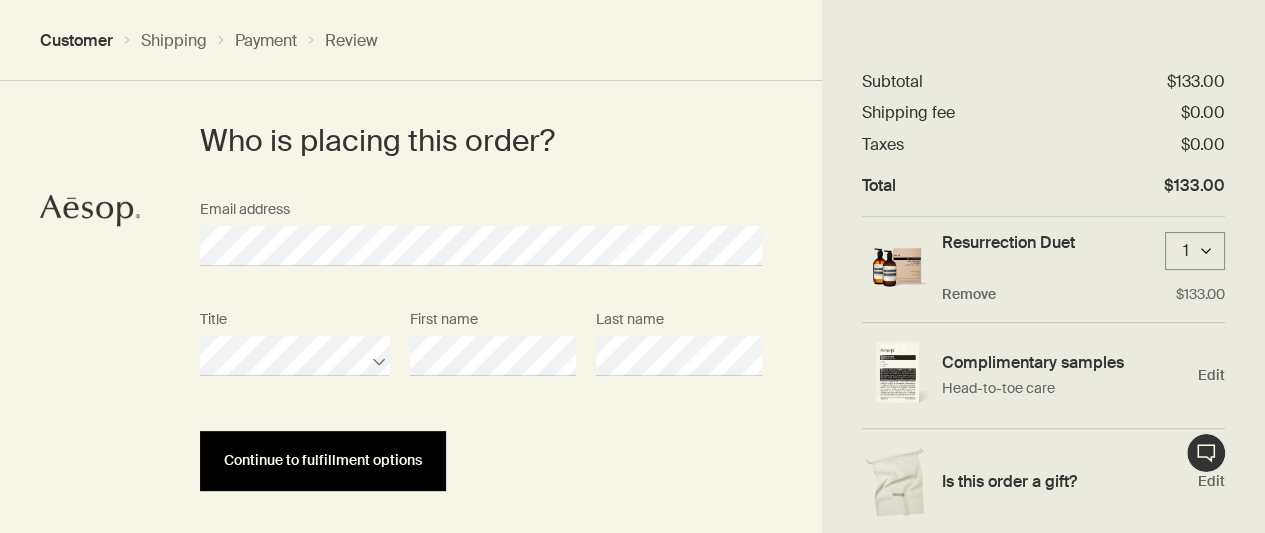 click on "Continue to fulfillment options" at bounding box center [323, 460] 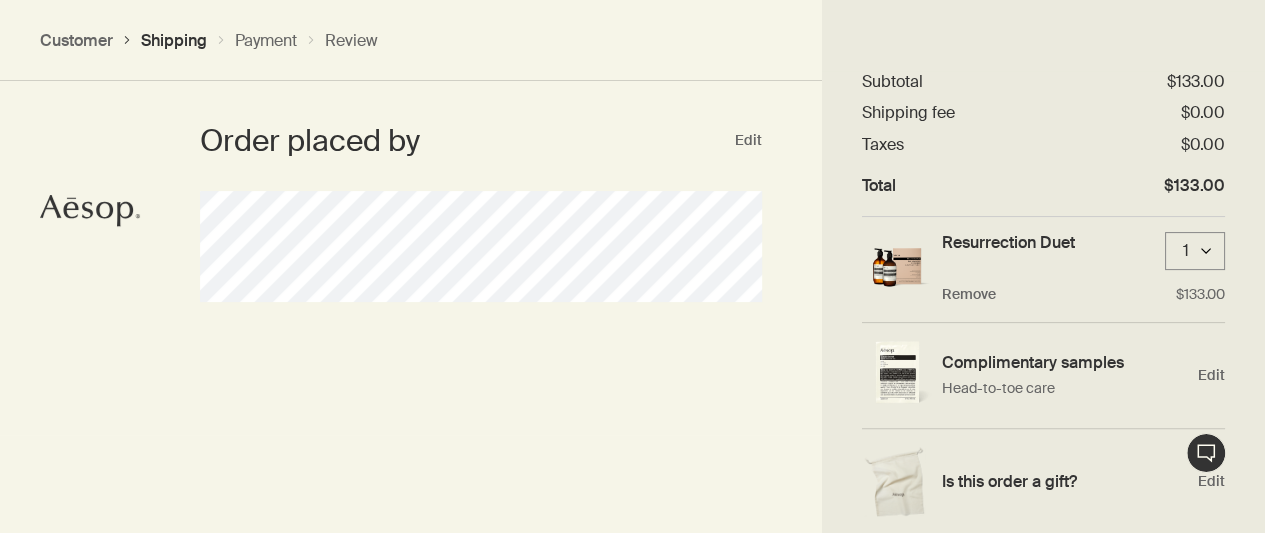scroll, scrollTop: 0, scrollLeft: 0, axis: both 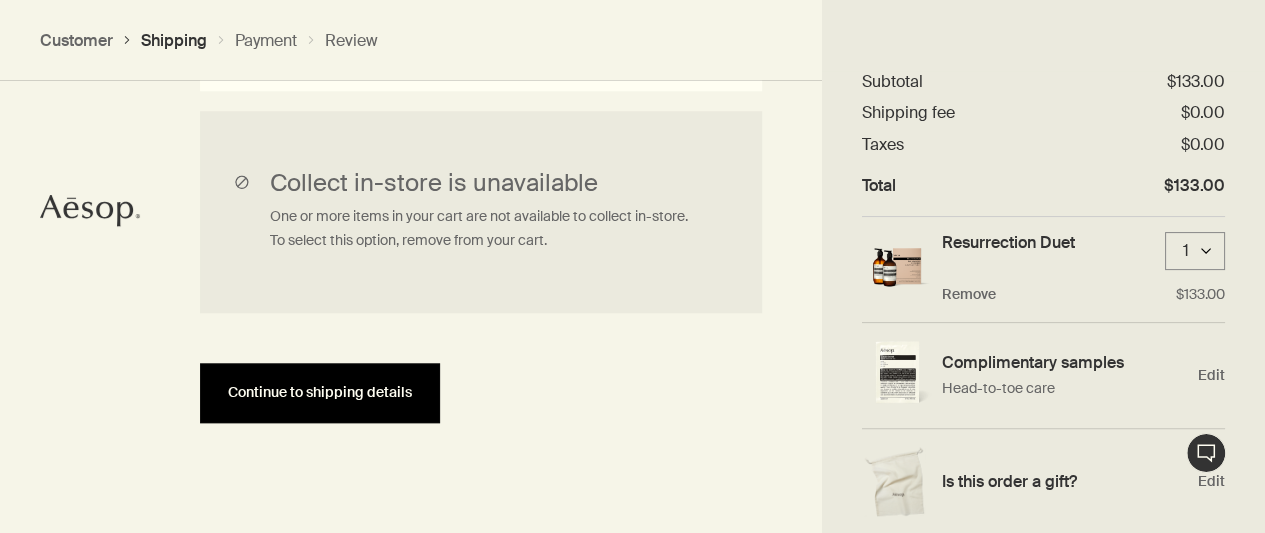 click on "Continue to shipping details" at bounding box center [320, 393] 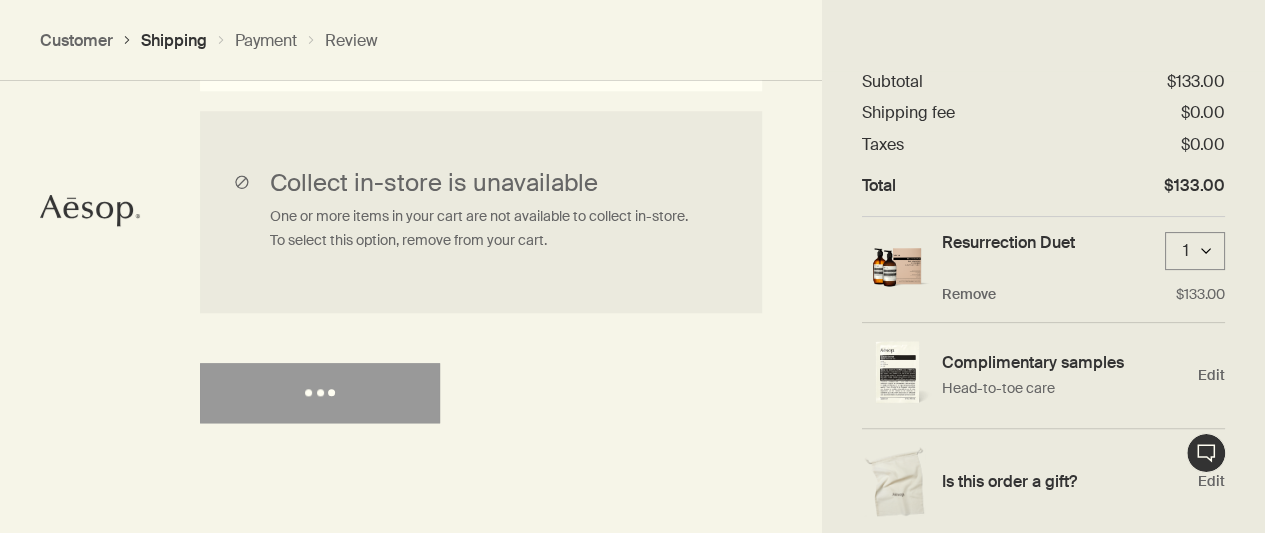select on "US" 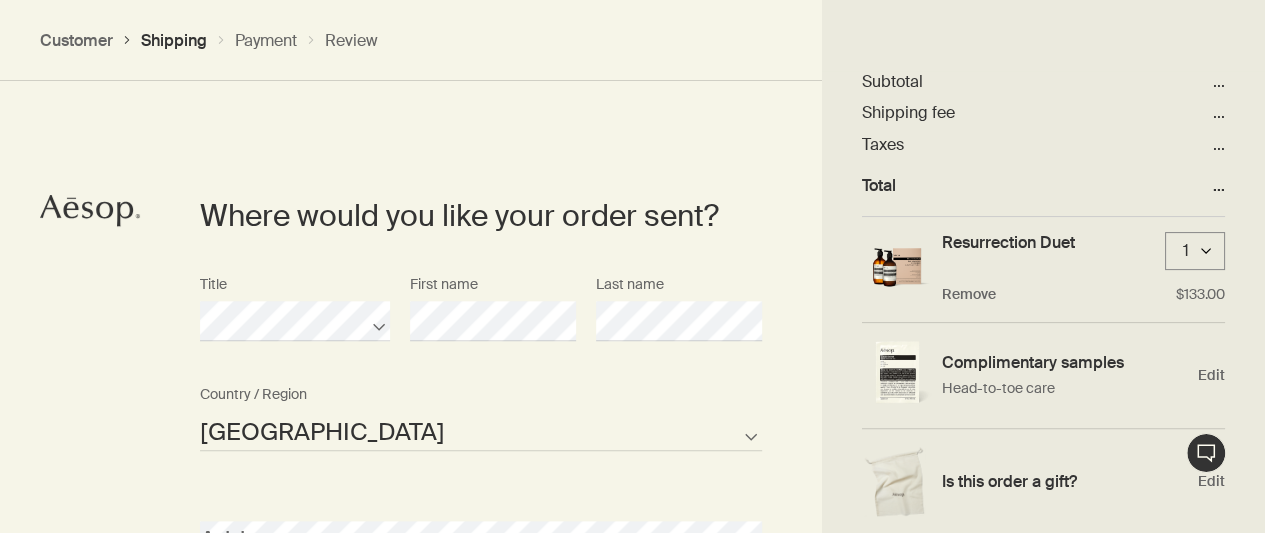 scroll, scrollTop: 864, scrollLeft: 0, axis: vertical 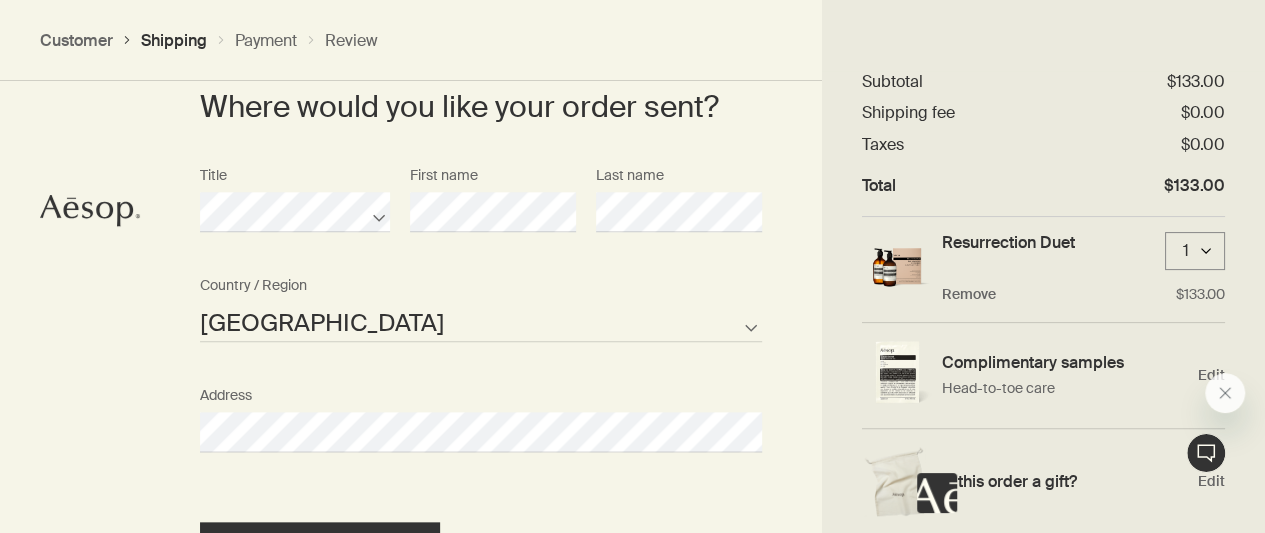 select on "US" 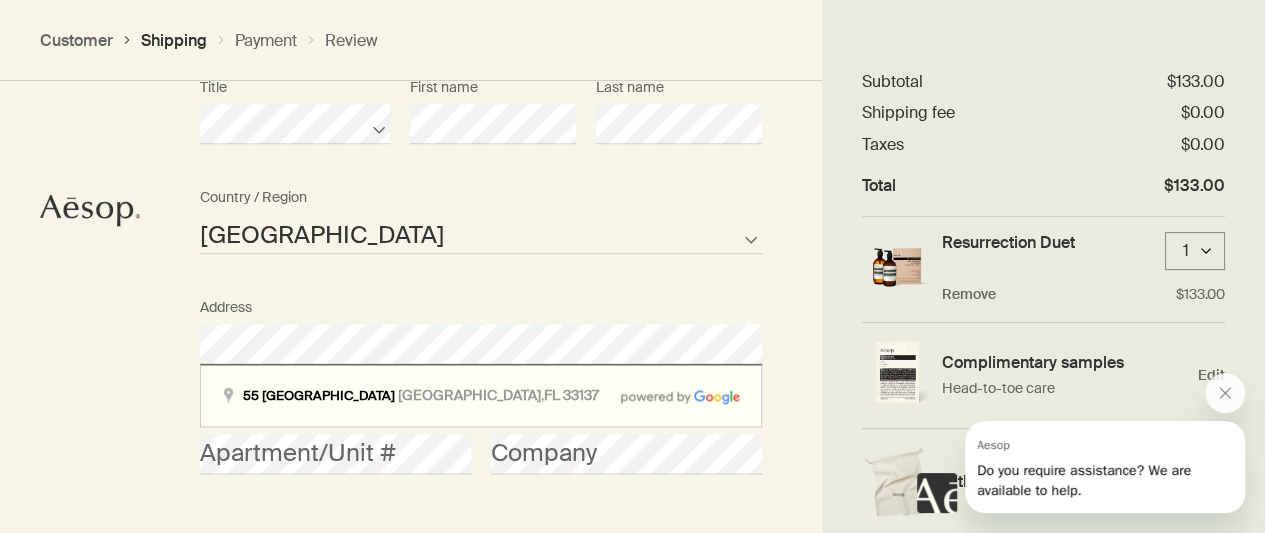 scroll, scrollTop: 1060, scrollLeft: 0, axis: vertical 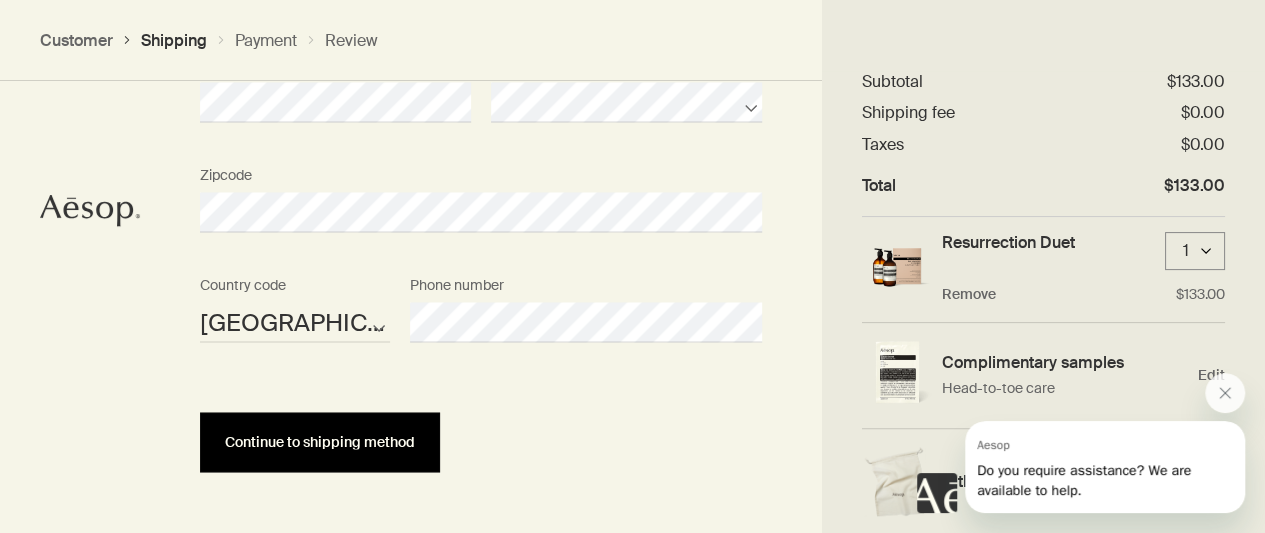 click on "Continue to shipping method" at bounding box center [320, 441] 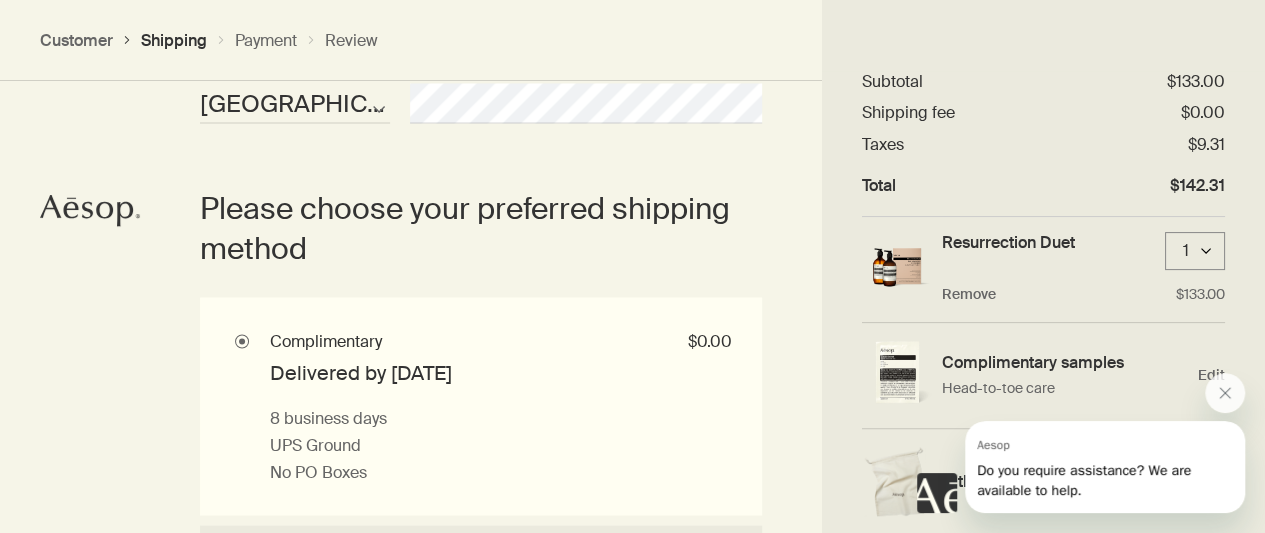 scroll, scrollTop: 1742, scrollLeft: 0, axis: vertical 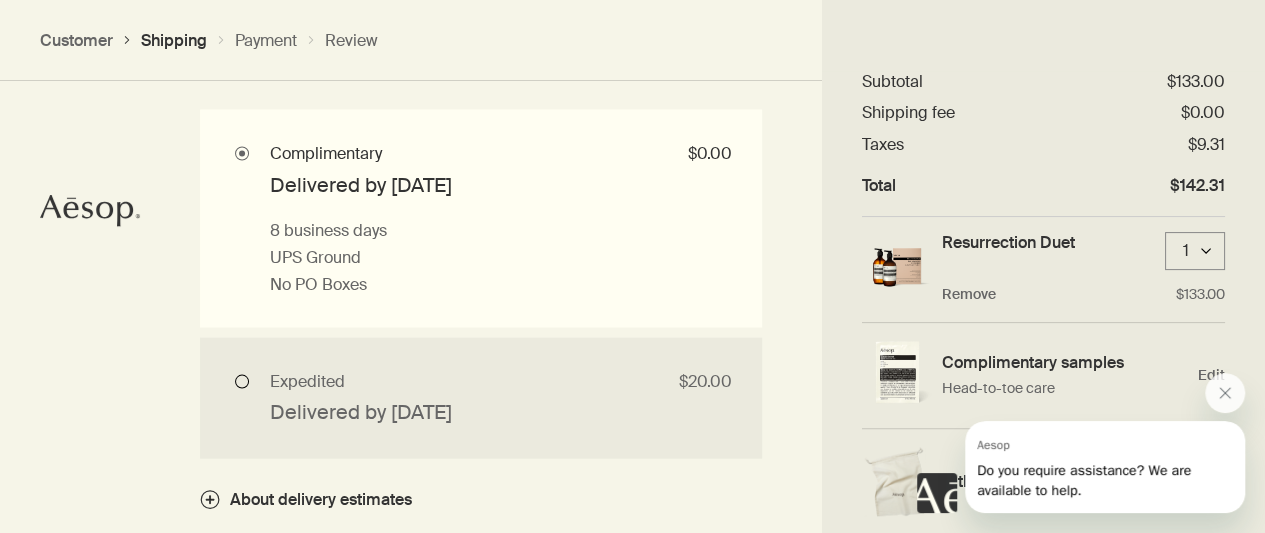 click on "Expedited $20.00 Delivered by Mon, Jul 14 1 business day if placed before 12PM ET UPS Next Day Air No PO Boxes" at bounding box center (481, 398) 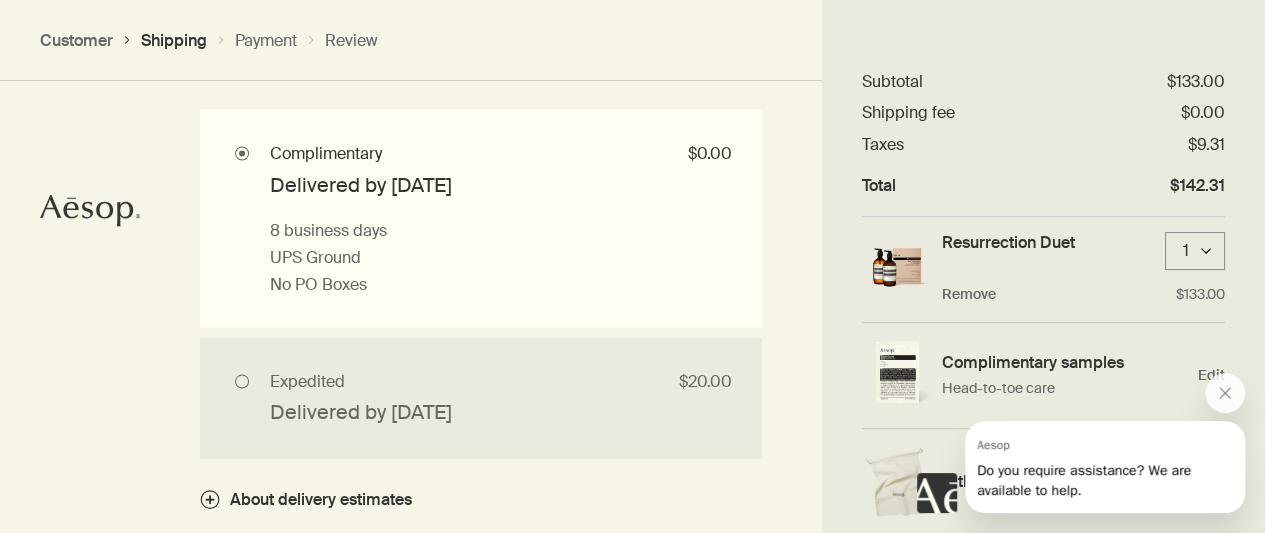 radio on "true" 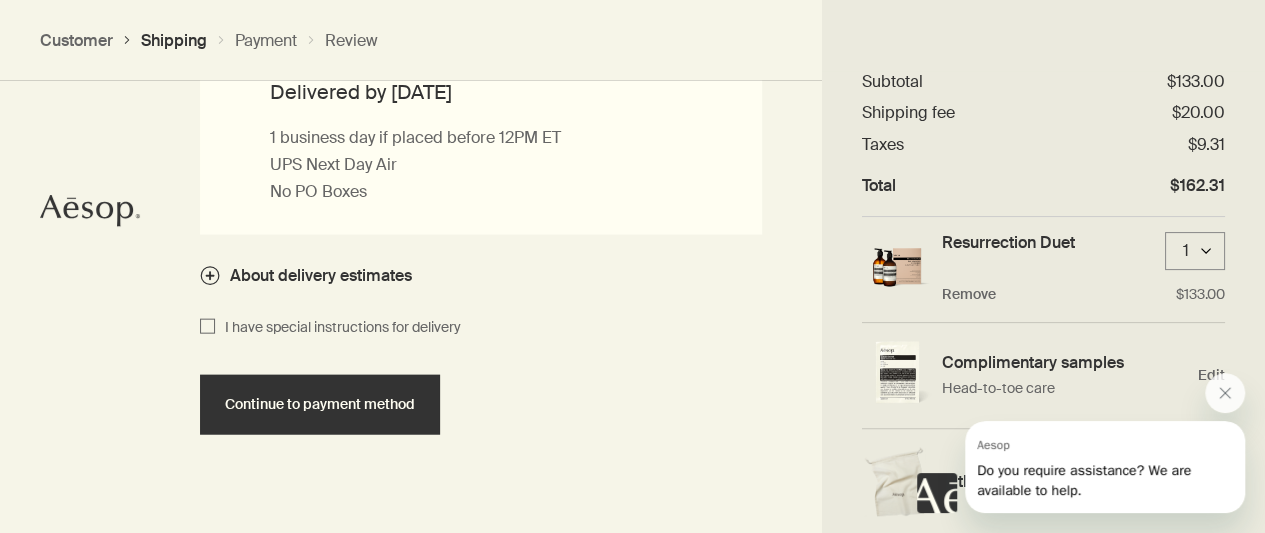 scroll, scrollTop: 2152, scrollLeft: 0, axis: vertical 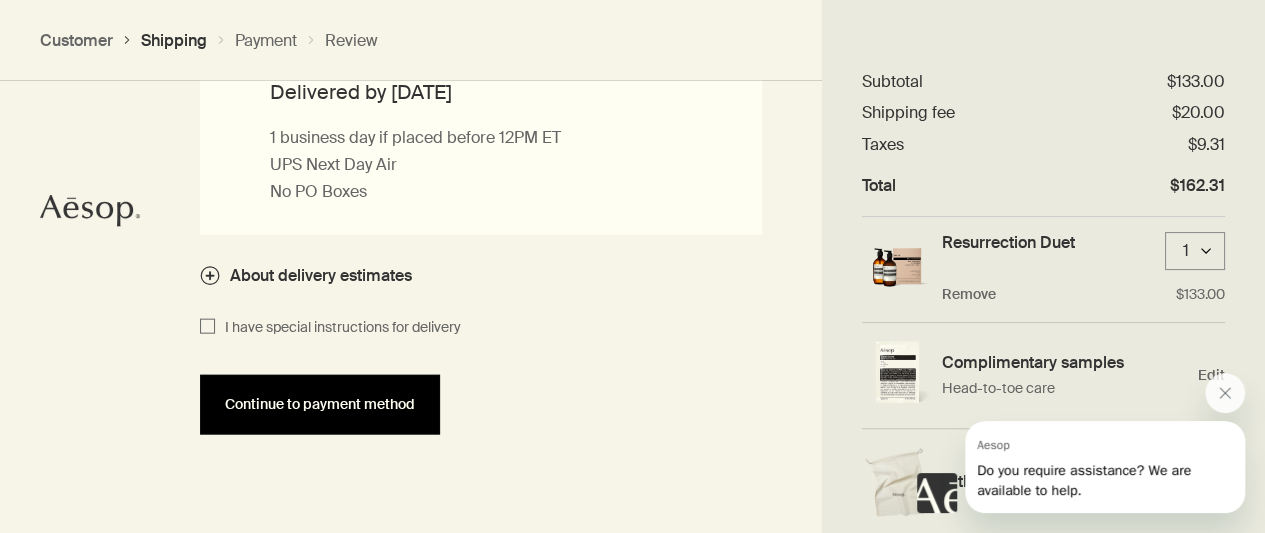 click on "Continue to payment method" at bounding box center [320, 404] 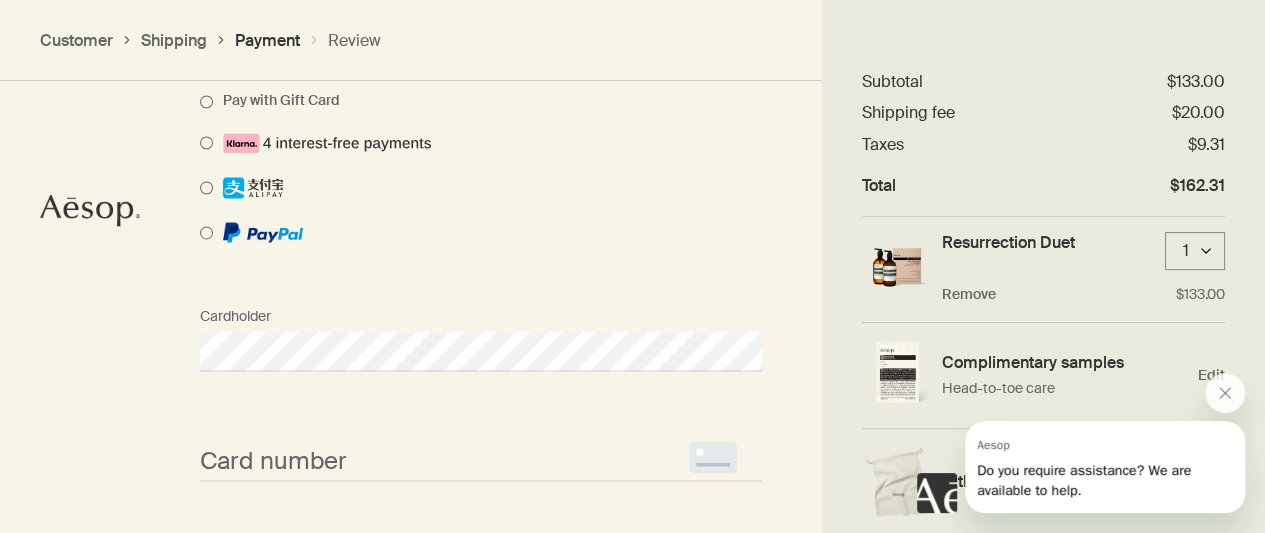 scroll, scrollTop: 1768, scrollLeft: 0, axis: vertical 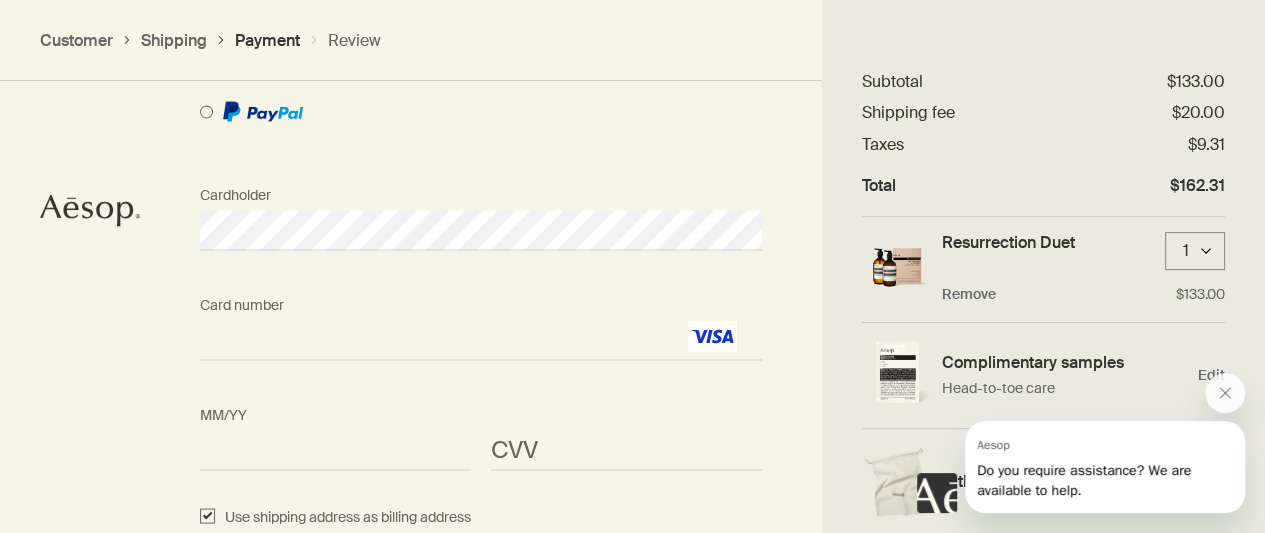 click on "<p>Your browser does not support iframes.</p>" at bounding box center (626, 450) 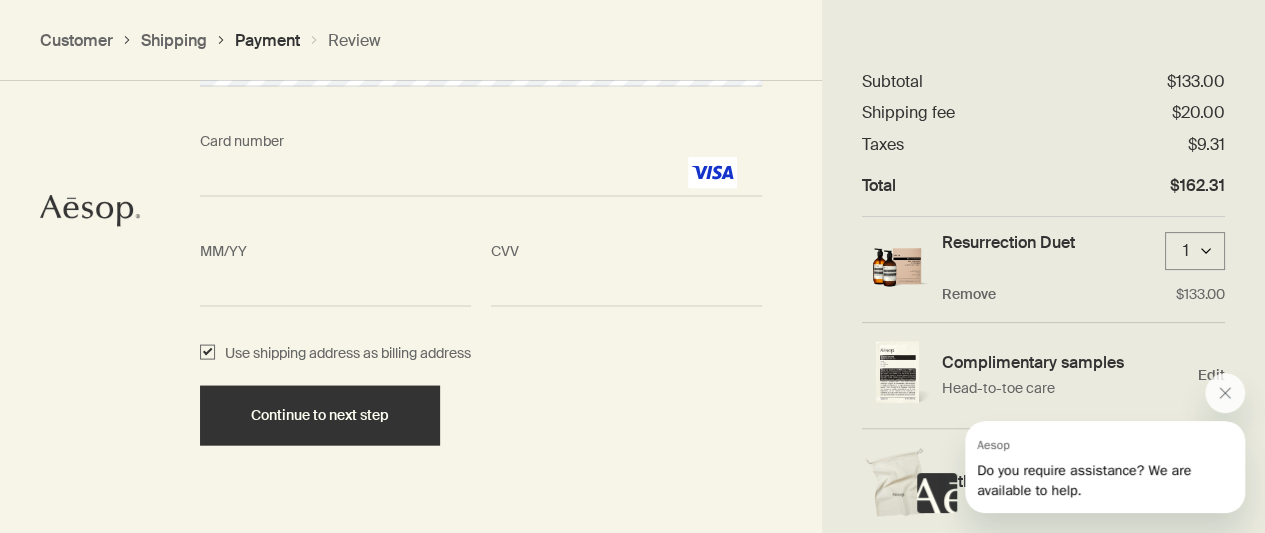 scroll, scrollTop: 1932, scrollLeft: 0, axis: vertical 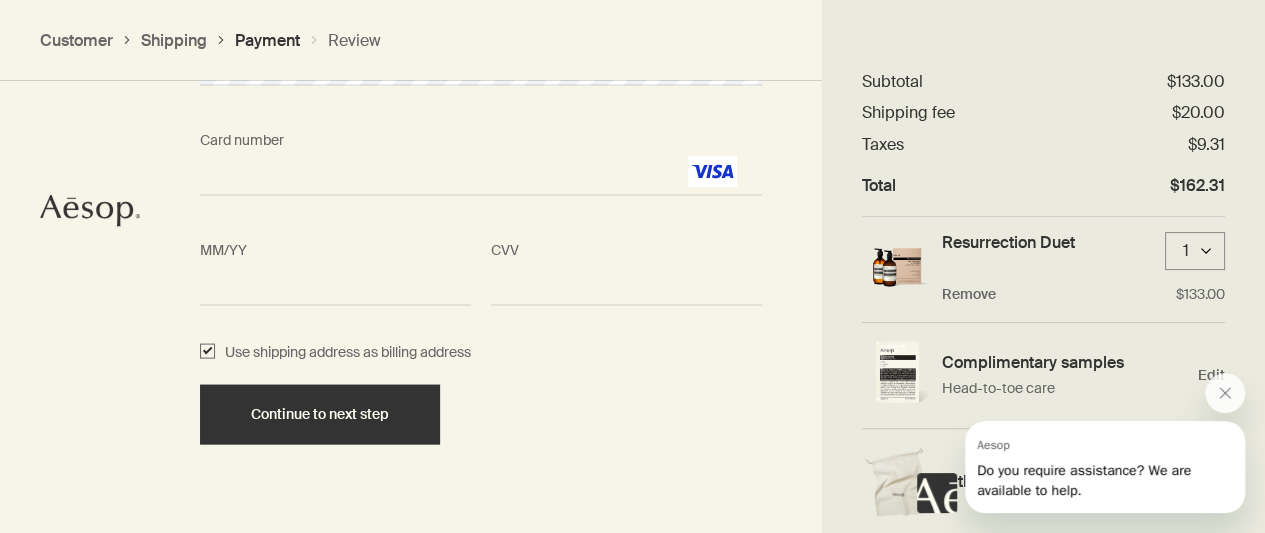 click on "Use shipping address as billing address" at bounding box center (343, 353) 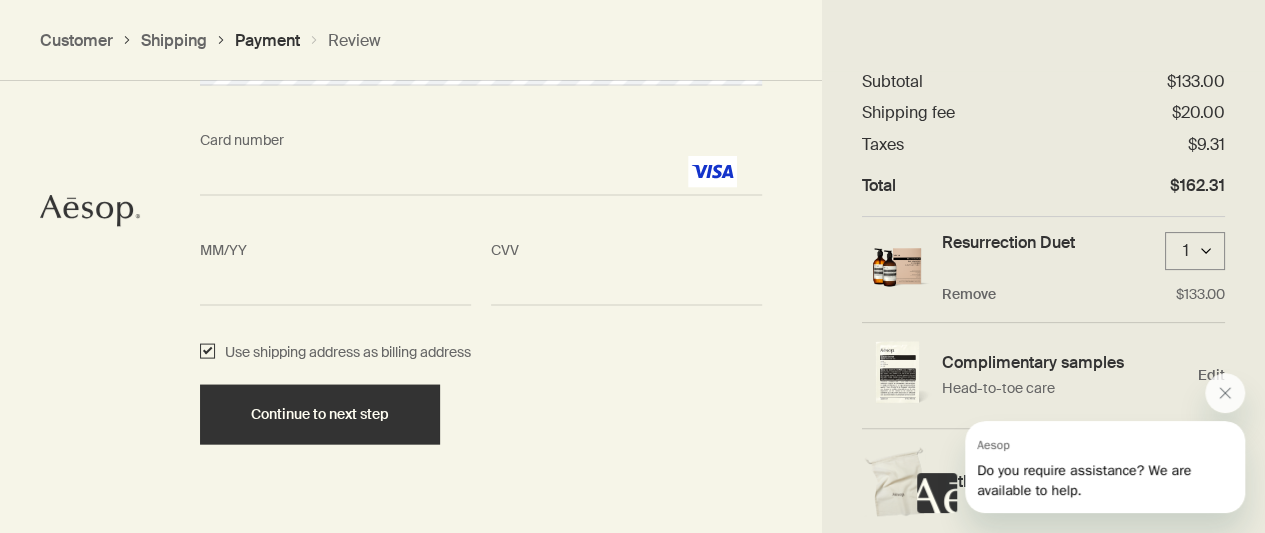 click on "Use shipping address as billing address" at bounding box center [207, 353] 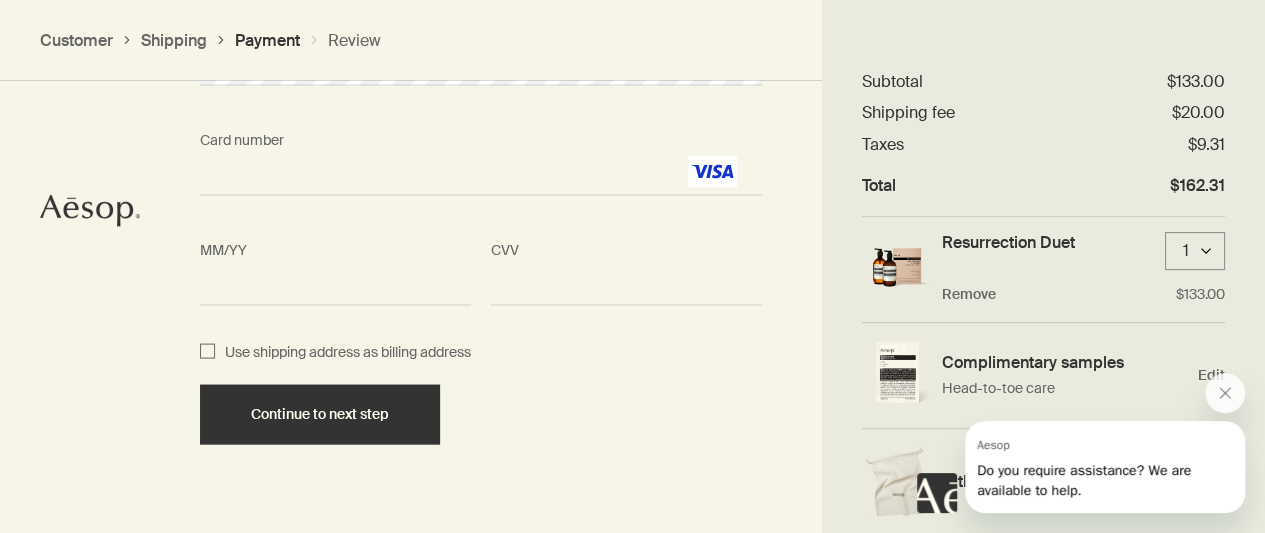 checkbox on "false" 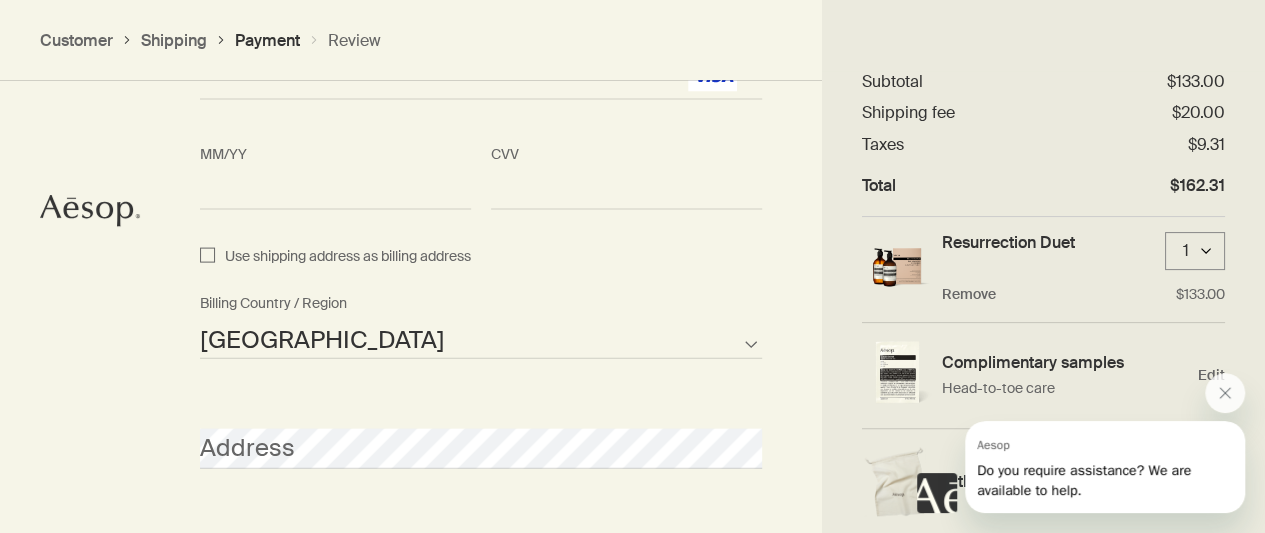 scroll, scrollTop: 2050, scrollLeft: 0, axis: vertical 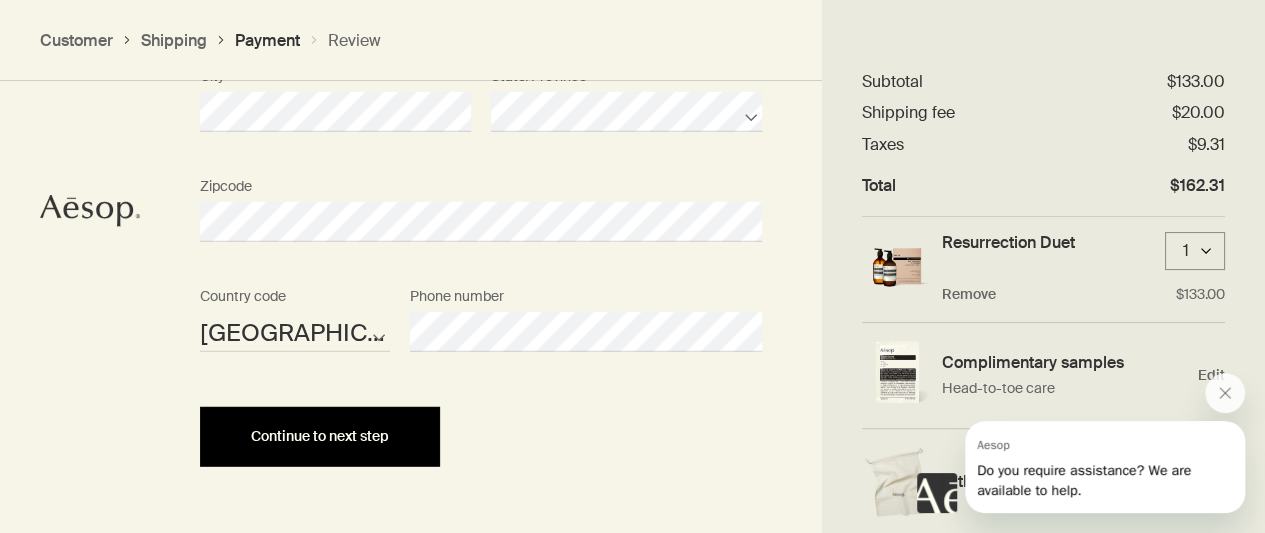 click on "Continue to next step" at bounding box center [320, 437] 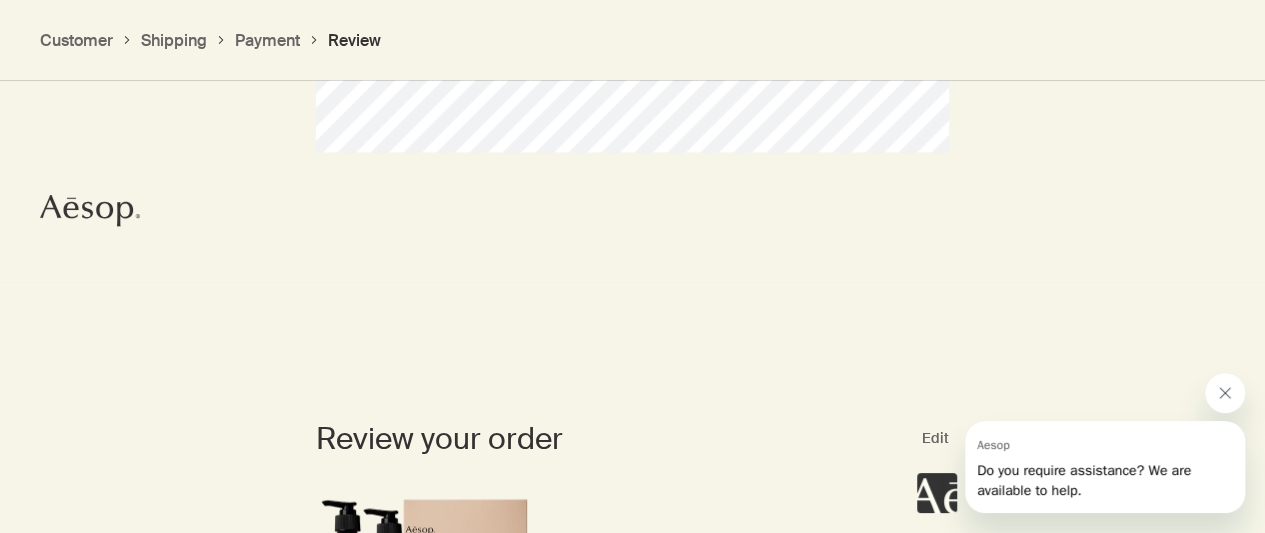 click 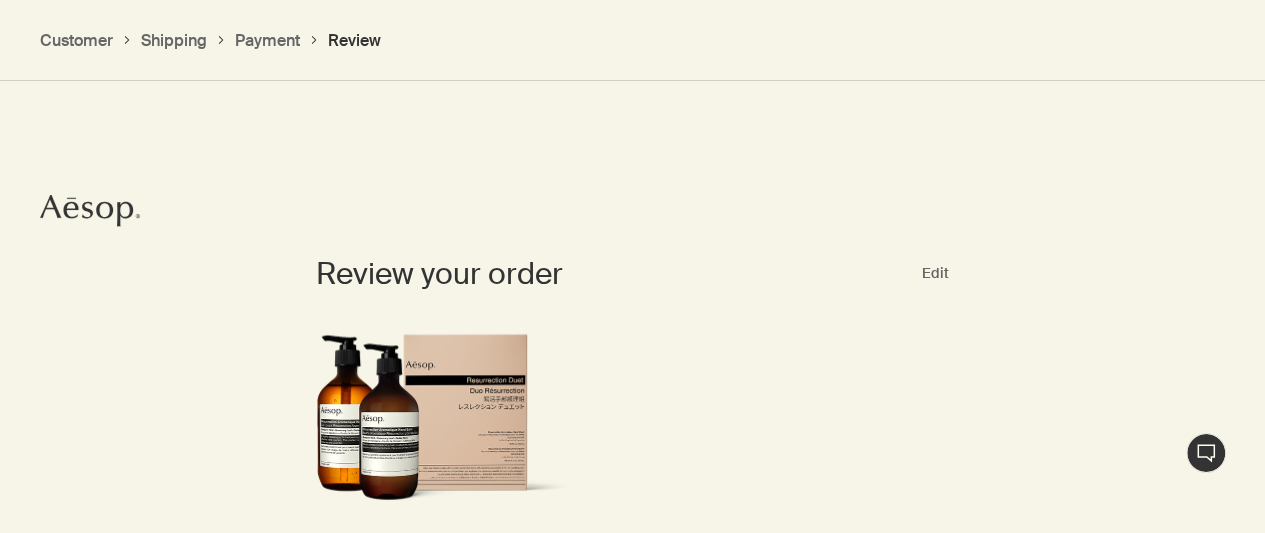 scroll, scrollTop: 1792, scrollLeft: 0, axis: vertical 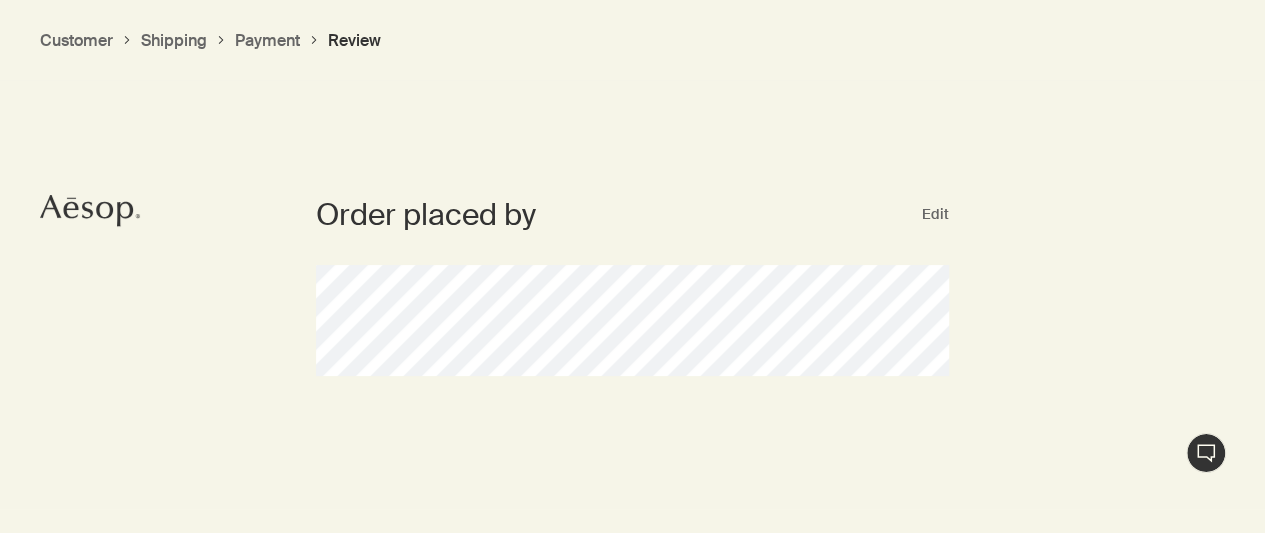 click on "Customer" at bounding box center (76, 40) 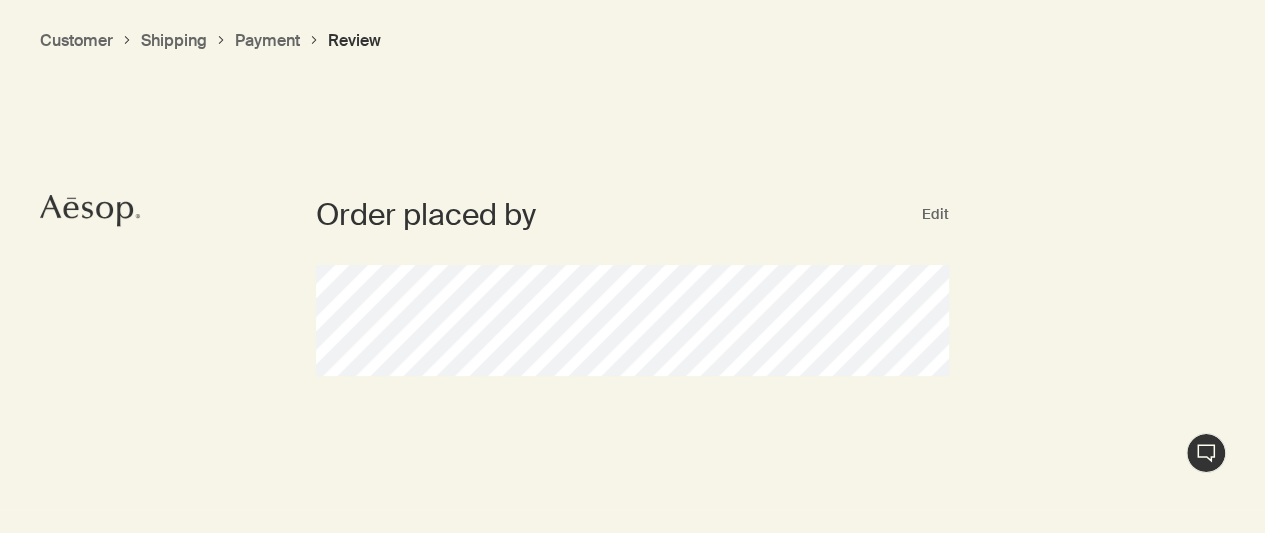 click on "Shipping" at bounding box center [174, 40] 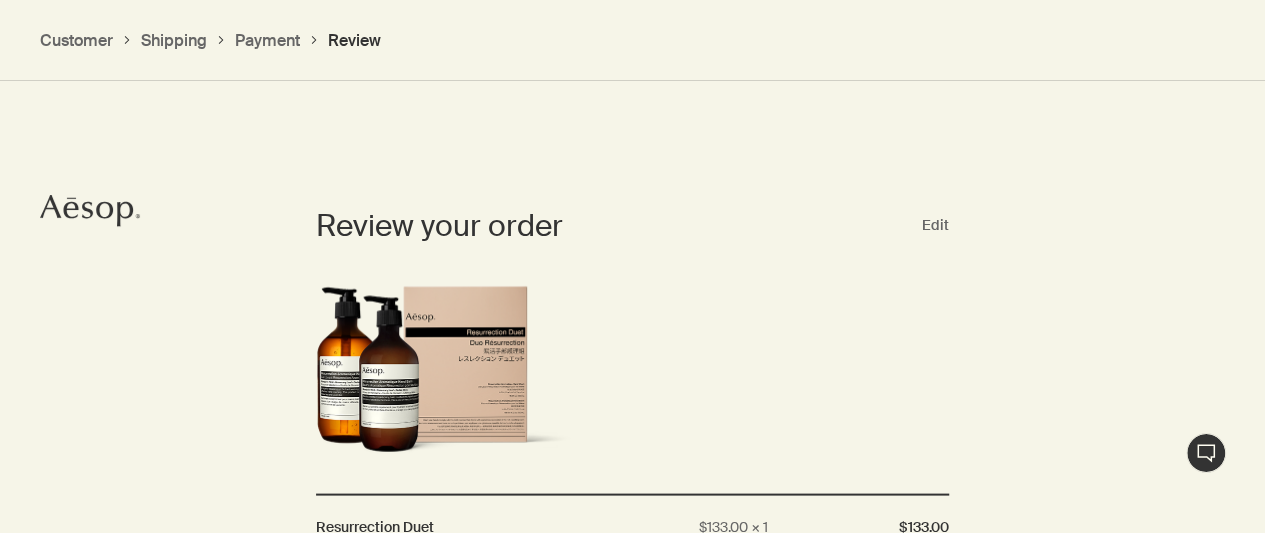 scroll, scrollTop: 1784, scrollLeft: 0, axis: vertical 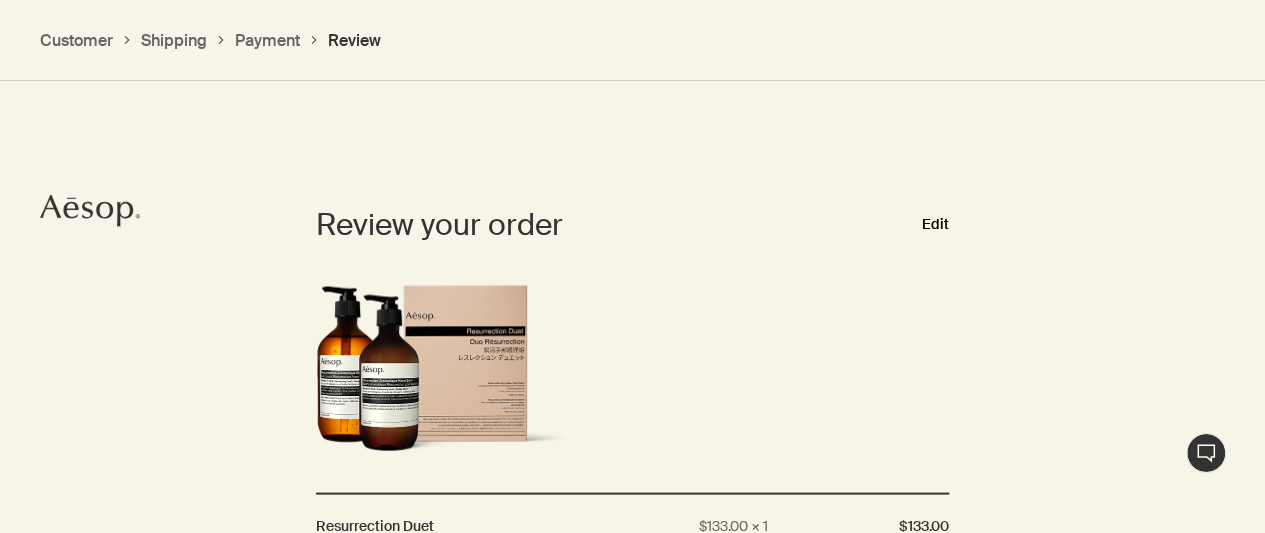 click on "Edit" at bounding box center (935, 224) 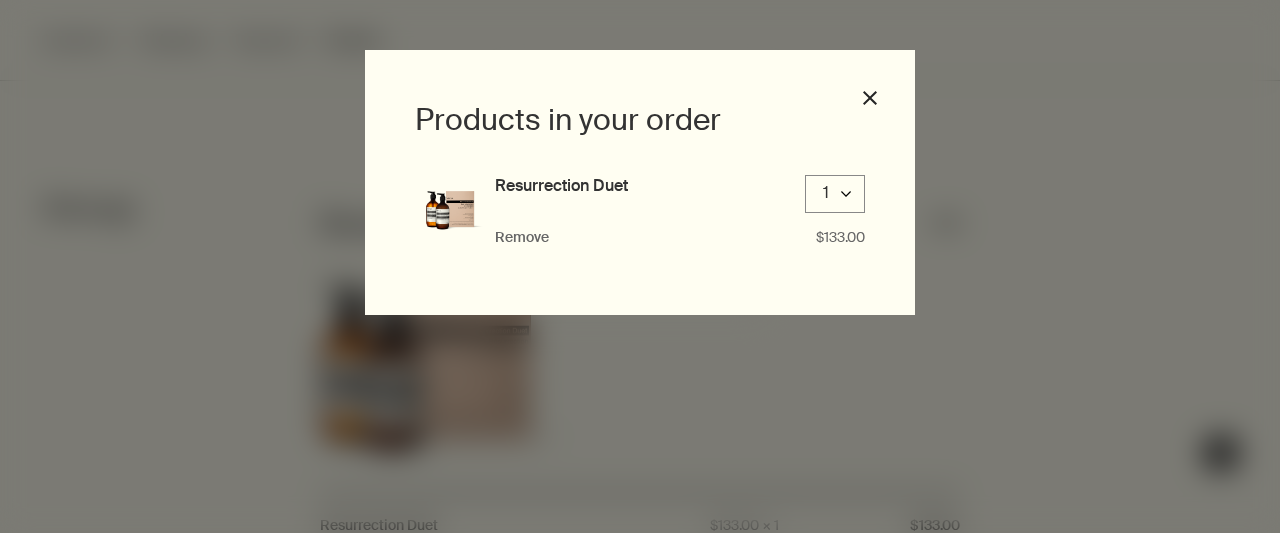 click on "Products in your order Resurrection Duet 1 downArrow Remove $133.00 close" at bounding box center (640, 266) 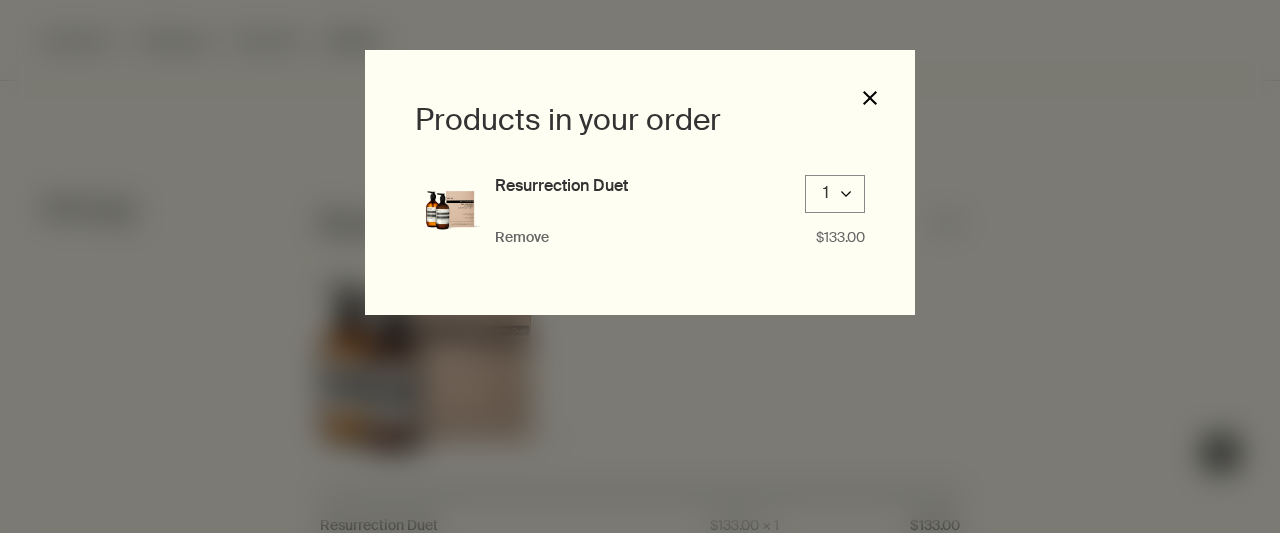 click on "close" at bounding box center [870, 98] 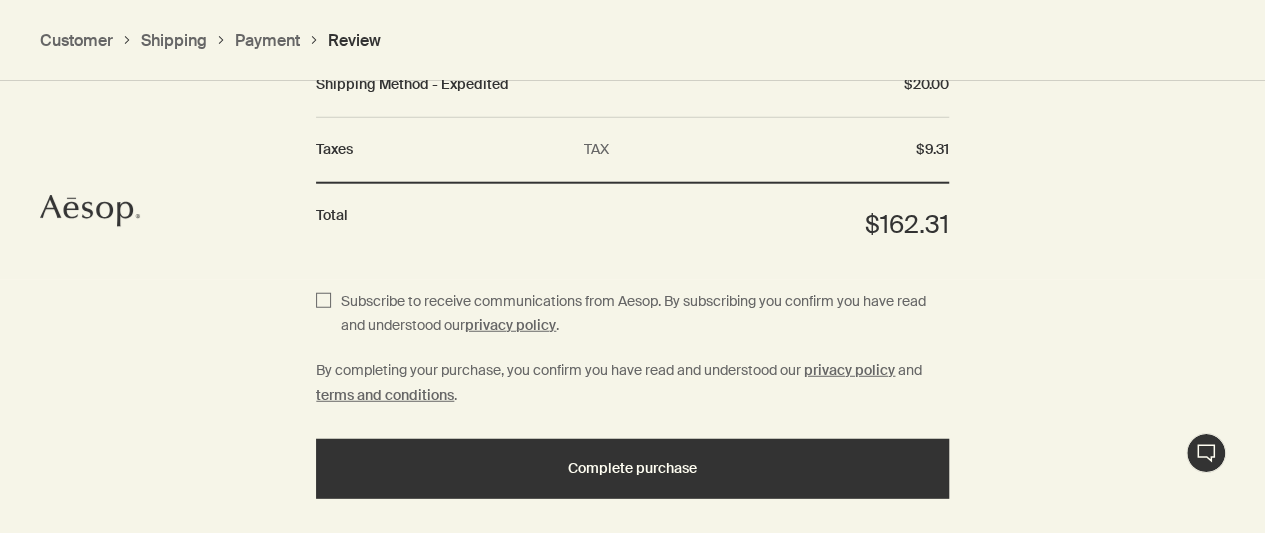 scroll, scrollTop: 2575, scrollLeft: 0, axis: vertical 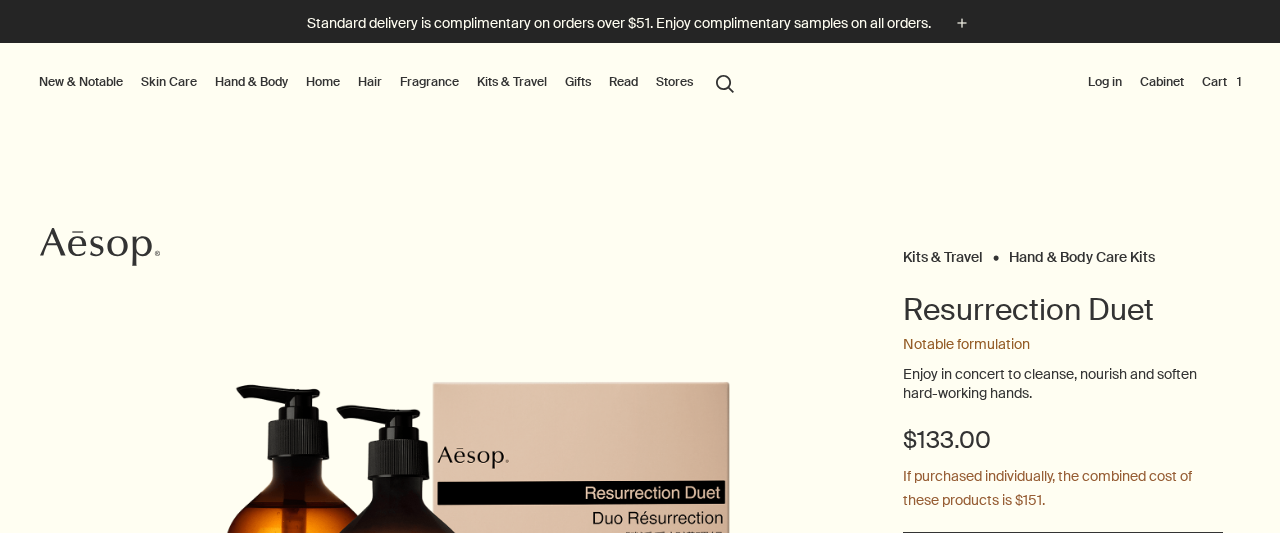 click on "Cart 1" at bounding box center [1221, 82] 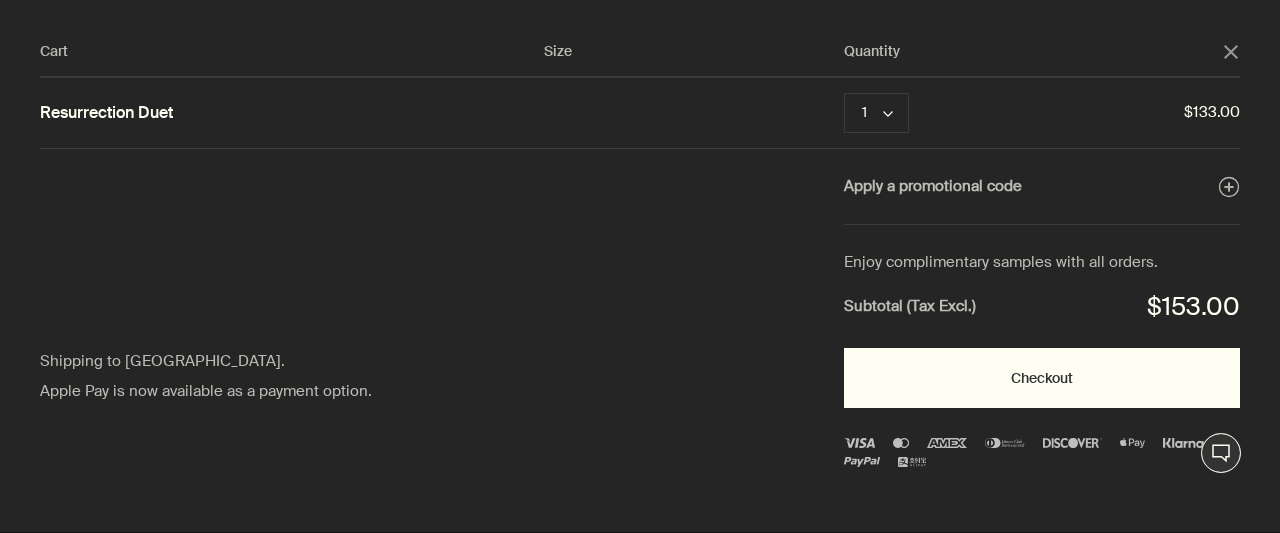 click on "Checkout" at bounding box center [1042, 378] 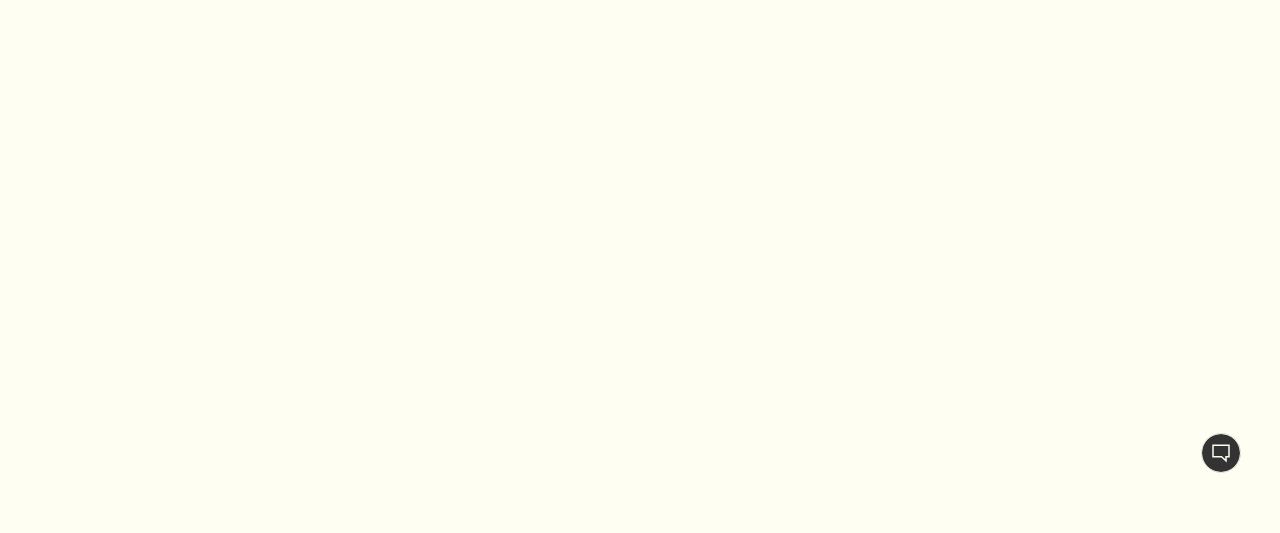 scroll, scrollTop: 0, scrollLeft: 0, axis: both 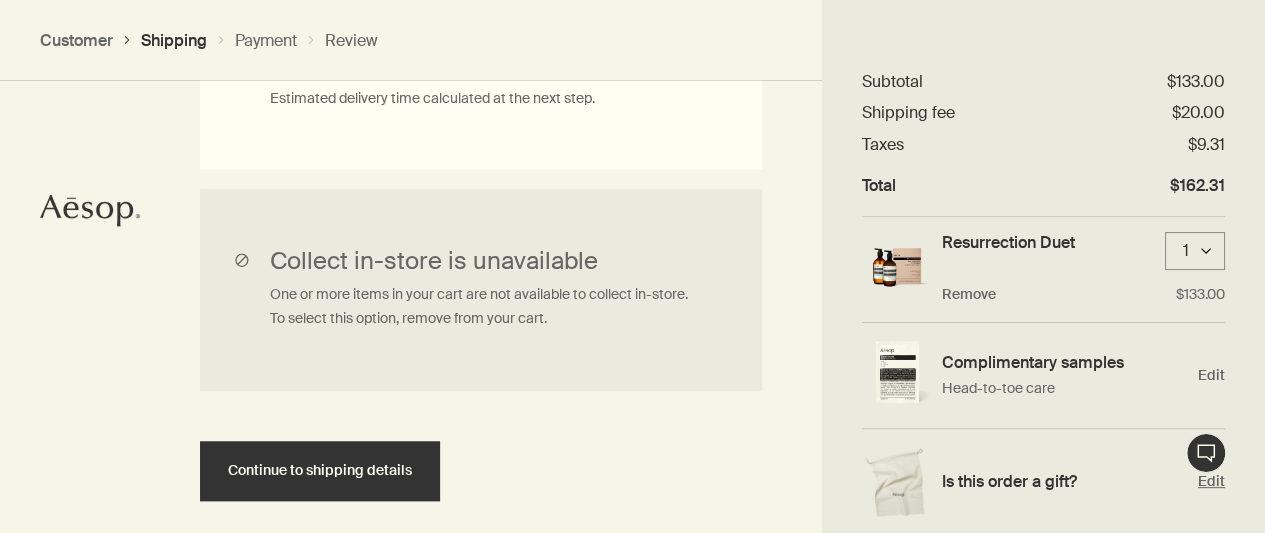 click on "Edit" at bounding box center (1211, 481) 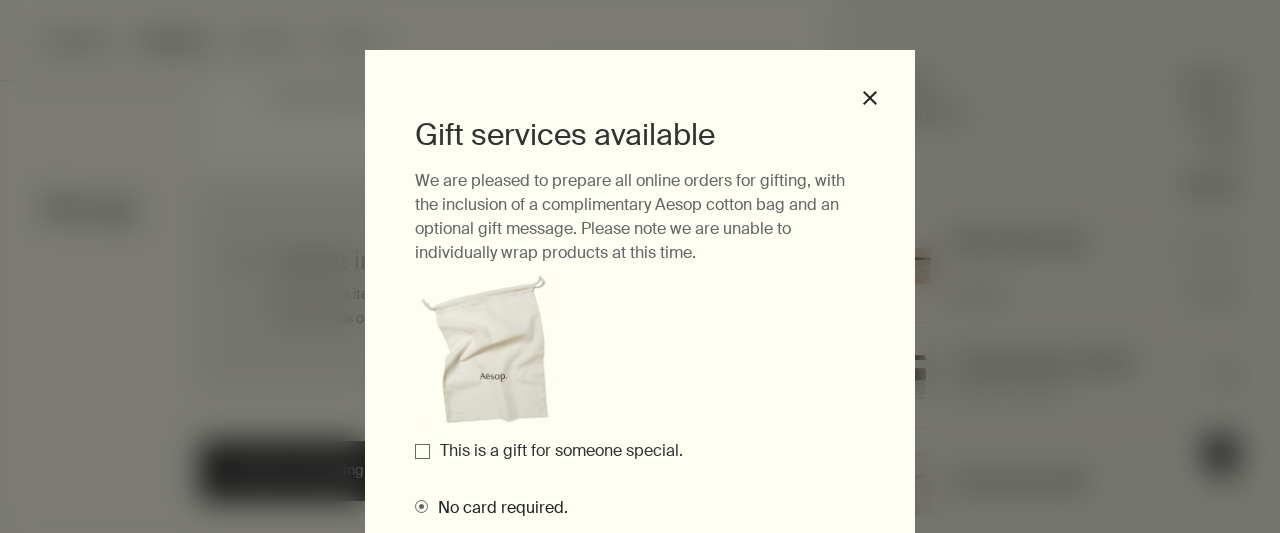 click on "This is a gift for someone special." at bounding box center (561, 450) 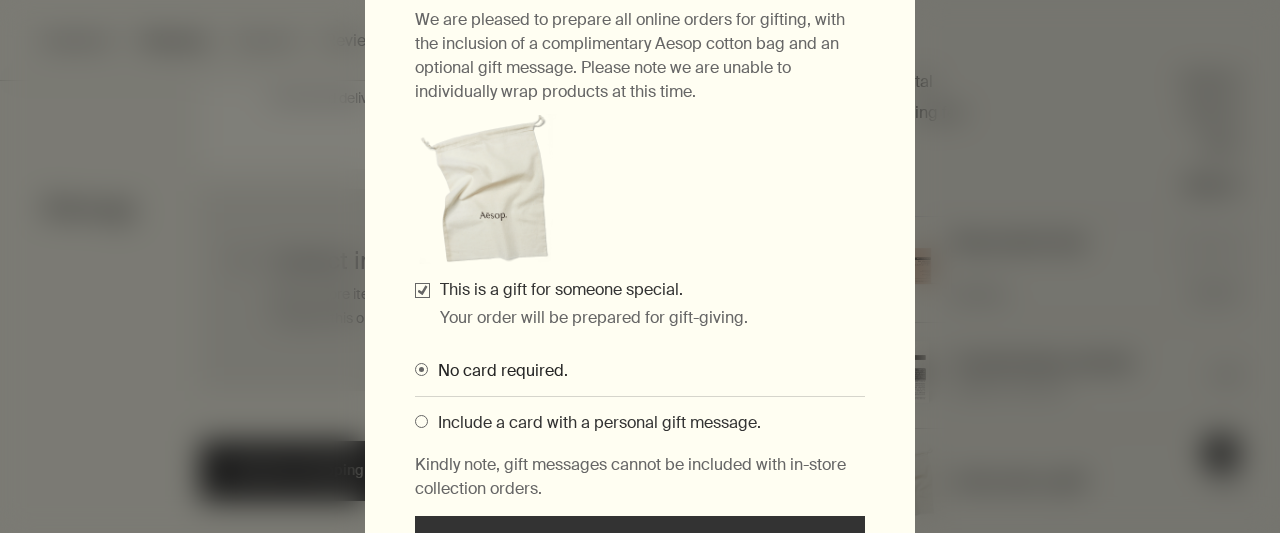 scroll, scrollTop: 171, scrollLeft: 0, axis: vertical 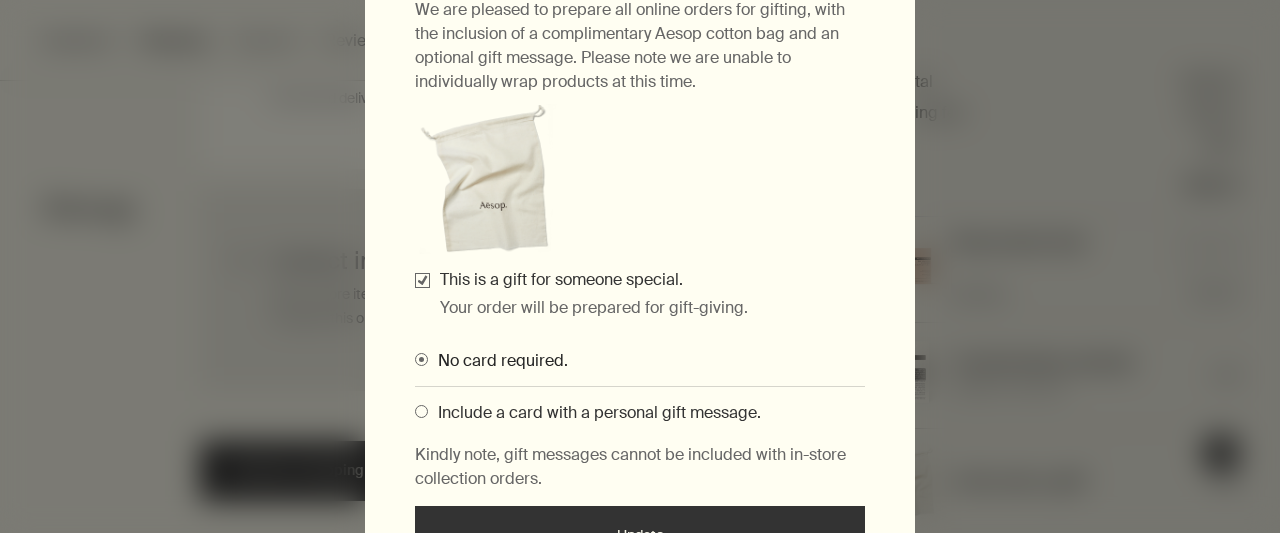 click on "Include a card with a personal gift message." at bounding box center (594, 412) 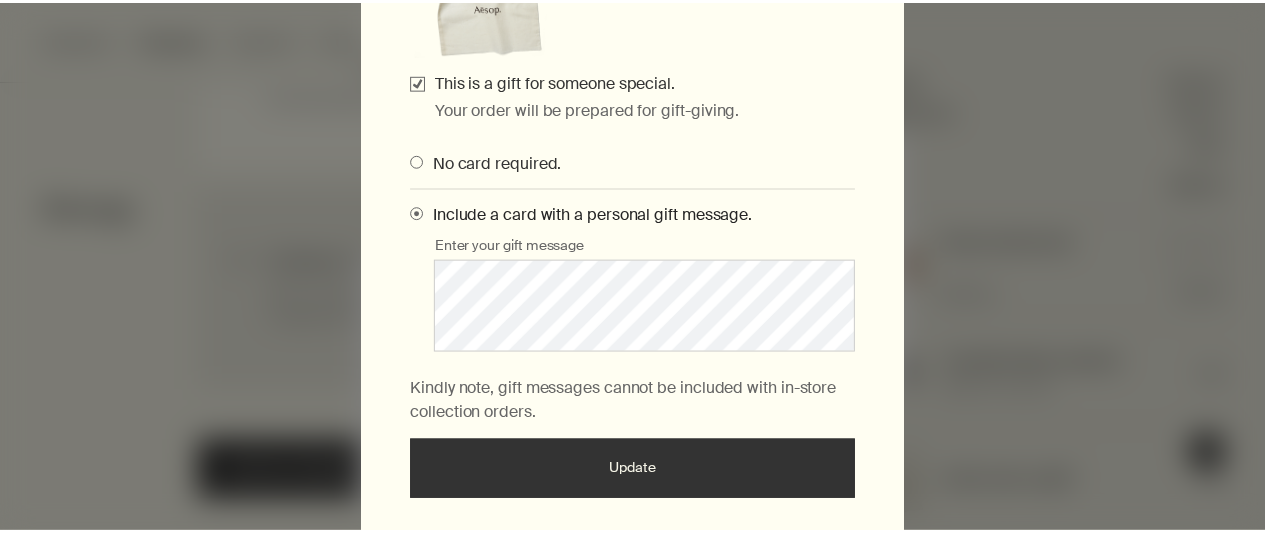 scroll, scrollTop: 393, scrollLeft: 0, axis: vertical 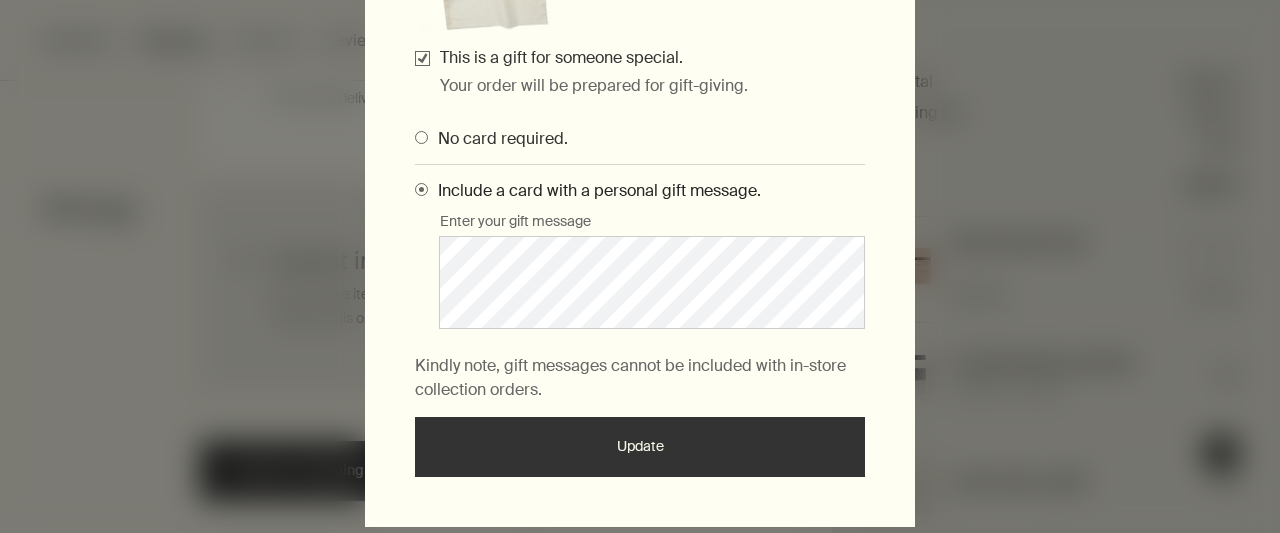 click on "Update" at bounding box center (640, 447) 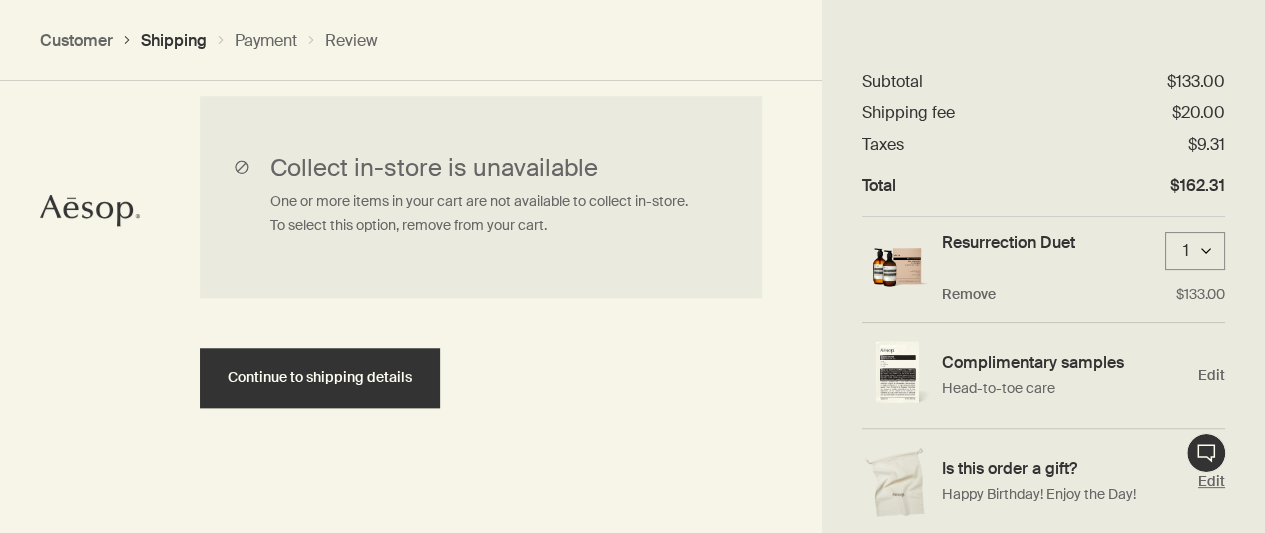 scroll, scrollTop: 858, scrollLeft: 0, axis: vertical 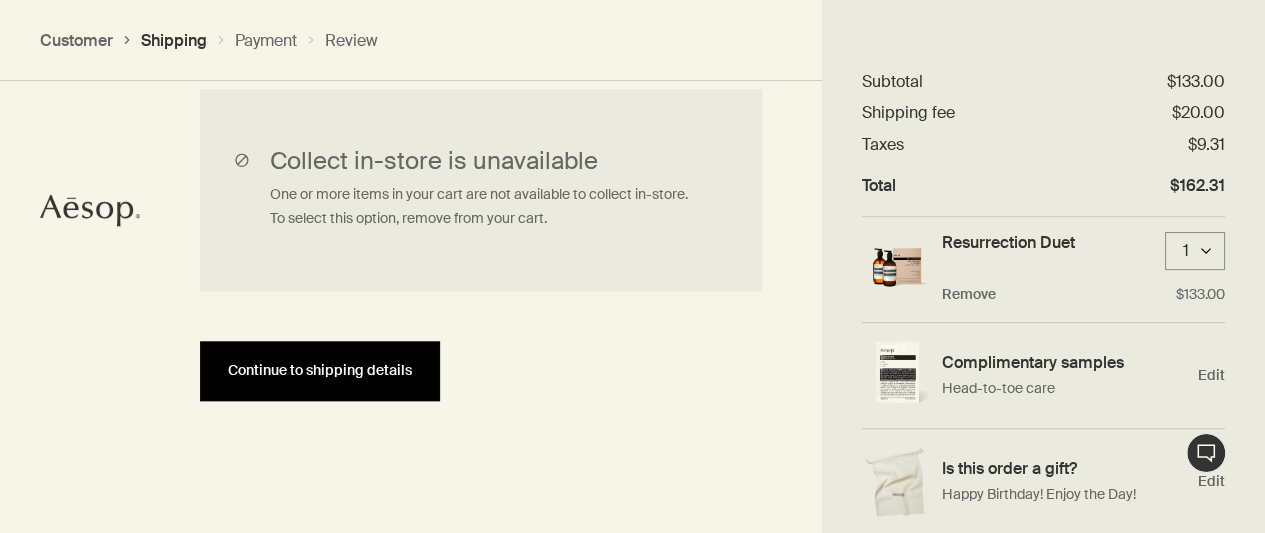 click on "Continue to shipping details" at bounding box center (320, 370) 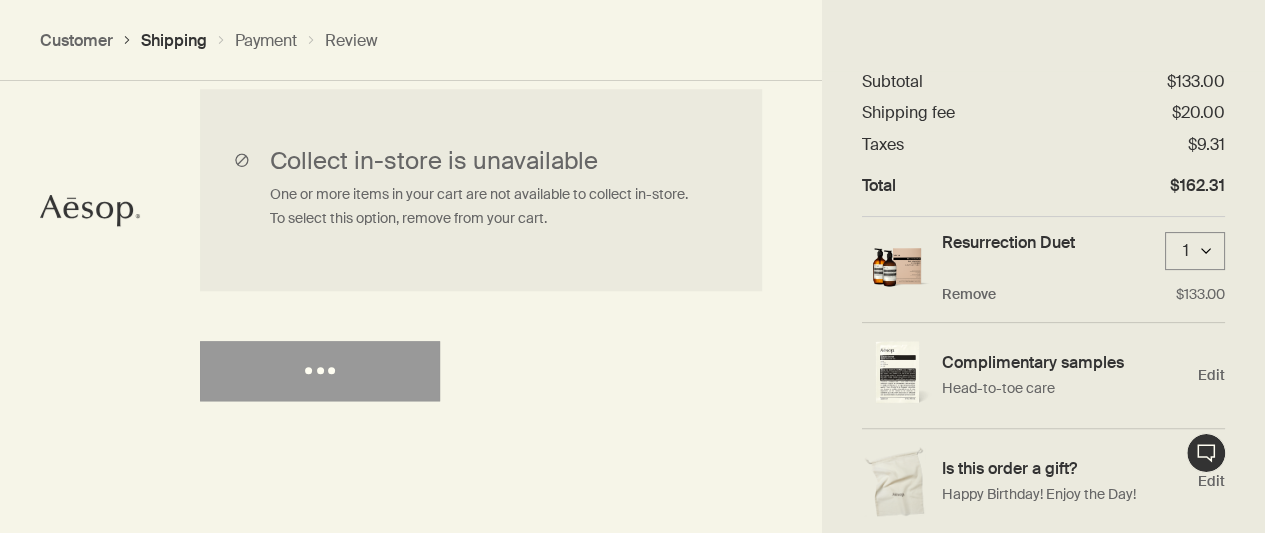 select on "US" 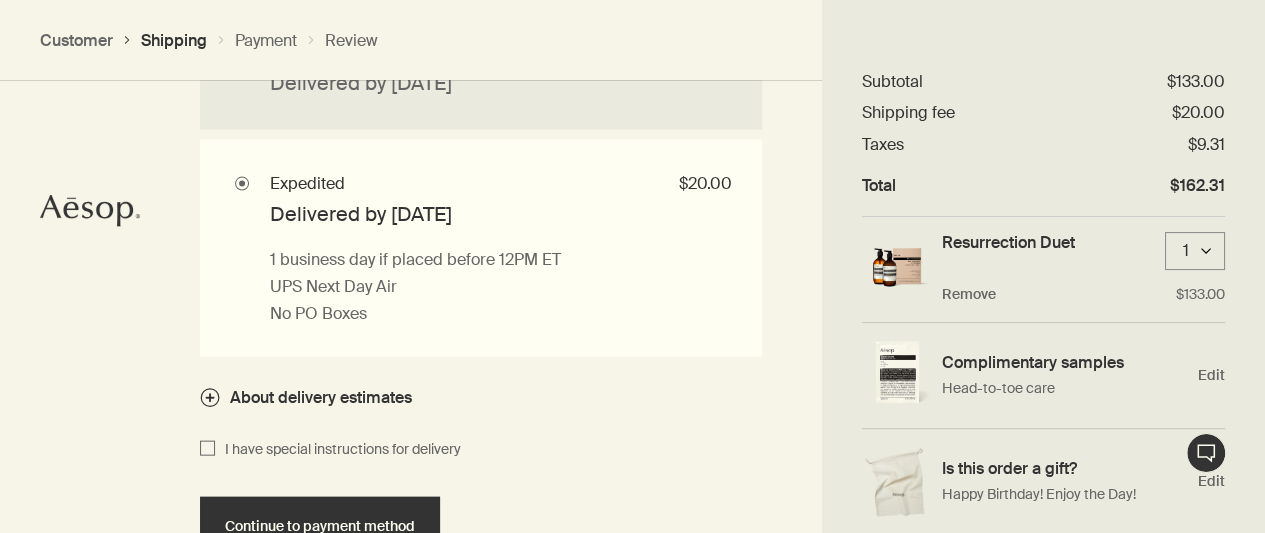 scroll, scrollTop: 2186, scrollLeft: 0, axis: vertical 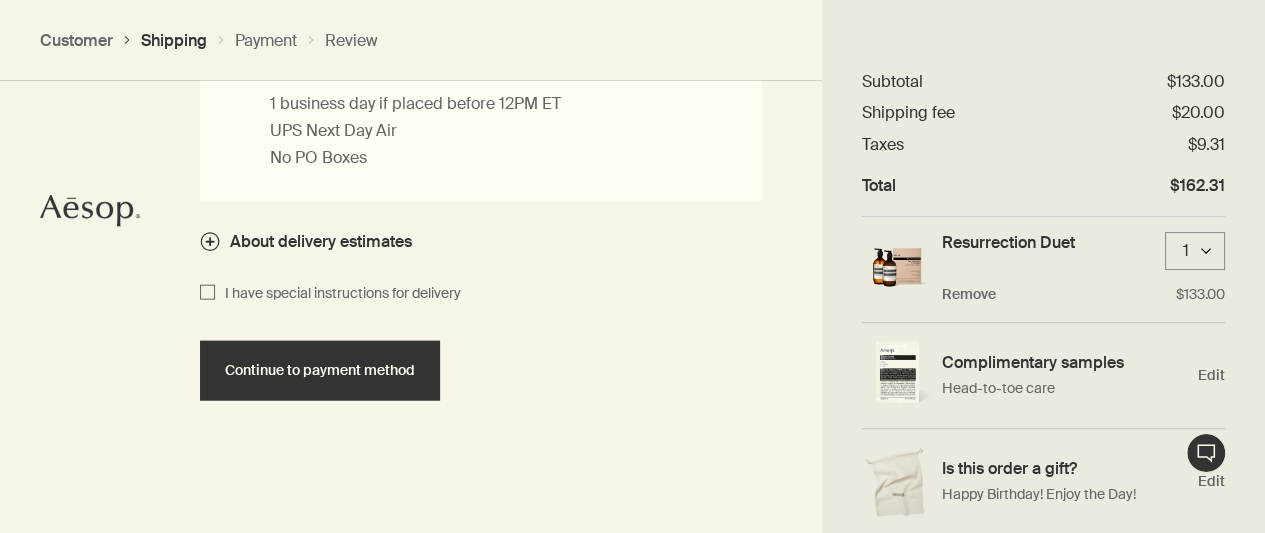 click on "Continue to payment method" at bounding box center (320, 370) 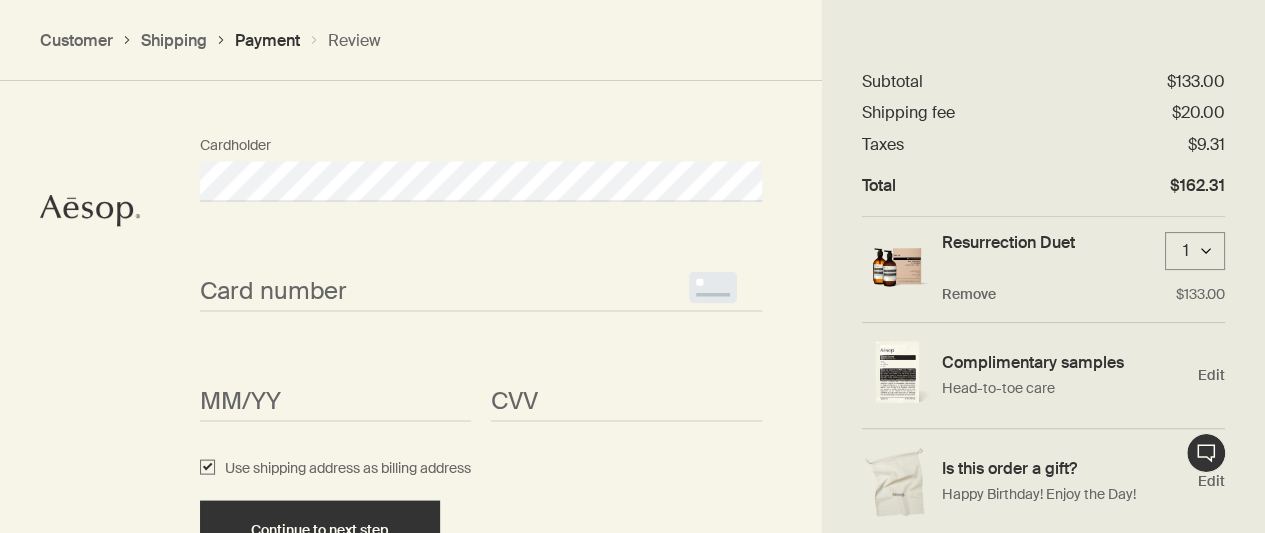 scroll, scrollTop: 1894, scrollLeft: 0, axis: vertical 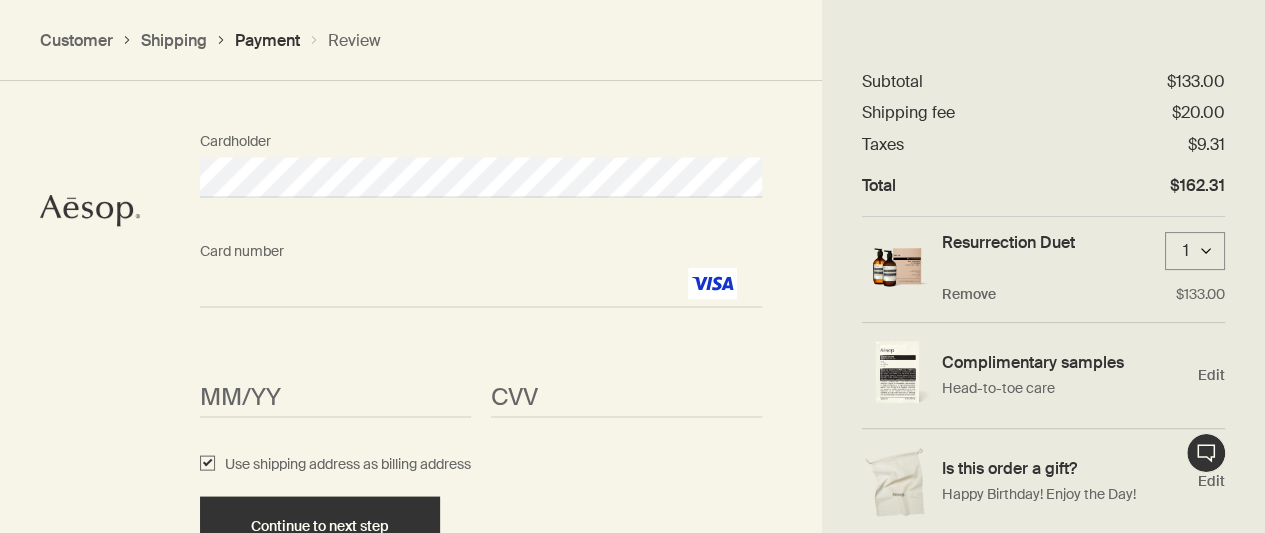 click on "<p>Your browser does not support iframes.</p>" at bounding box center (335, 397) 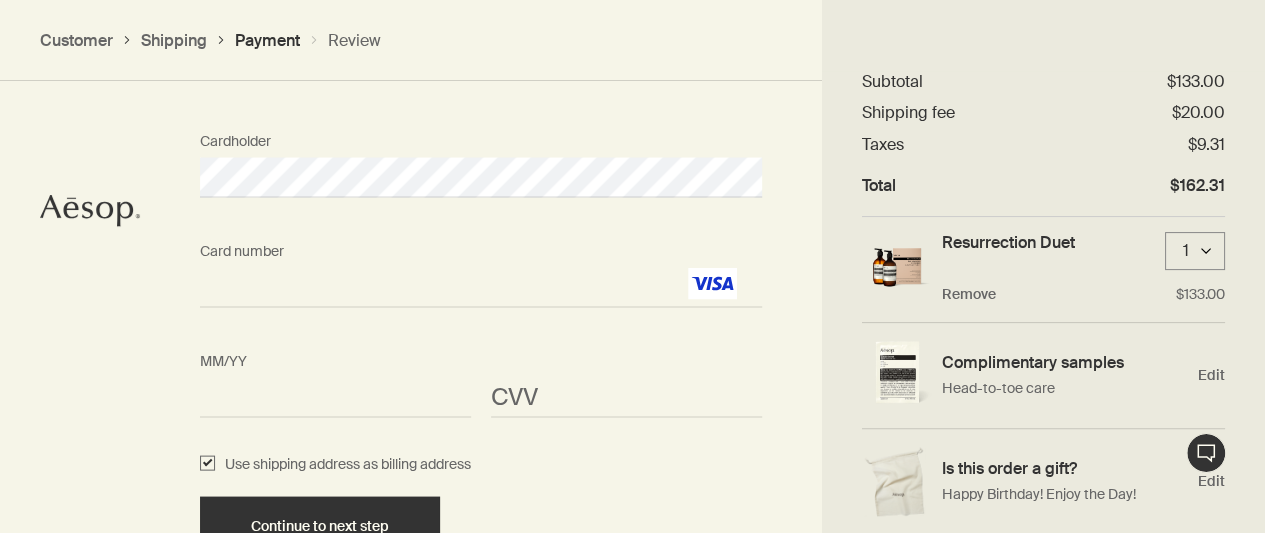 click on "<p>Your browser does not support iframes.</p>" at bounding box center (335, 397) 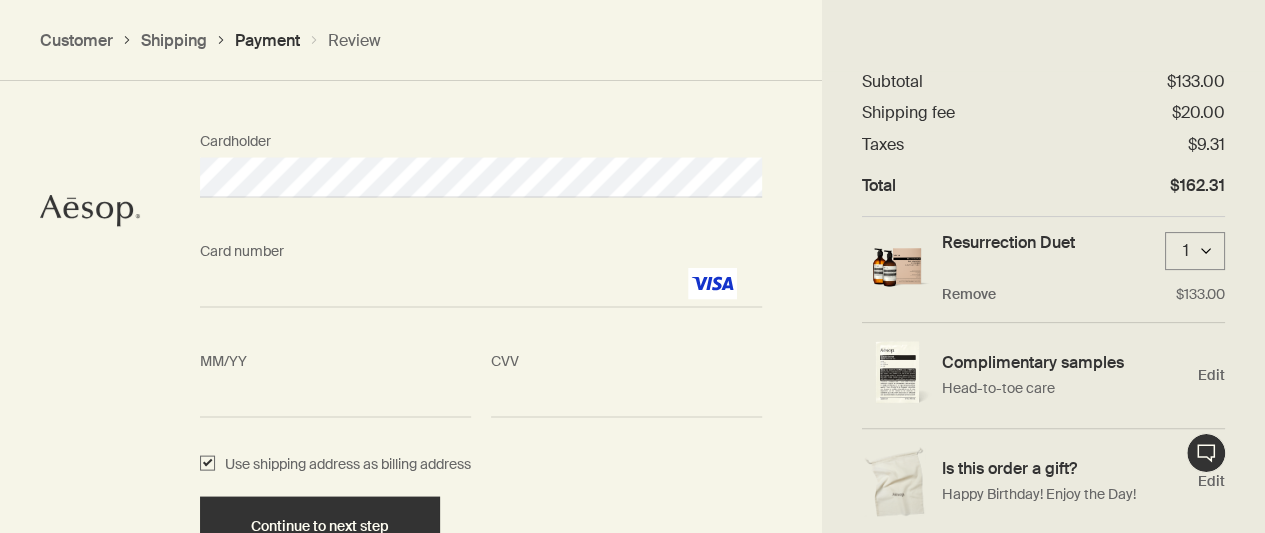 click on "Use shipping address as billing address" at bounding box center [343, 464] 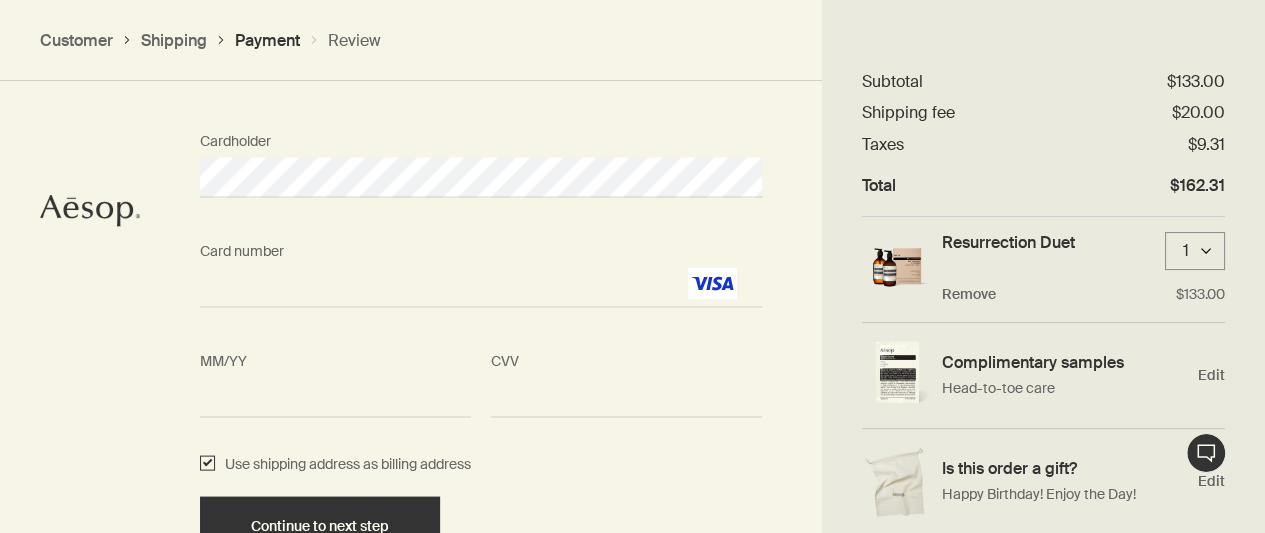 click on "Use shipping address as billing address" at bounding box center (207, 464) 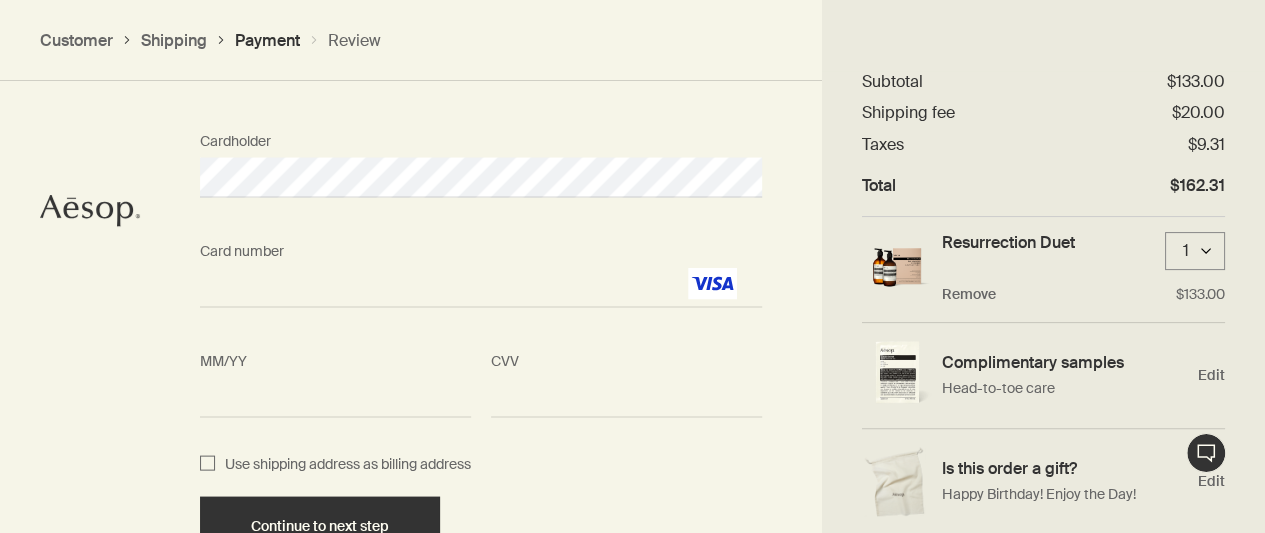 checkbox on "false" 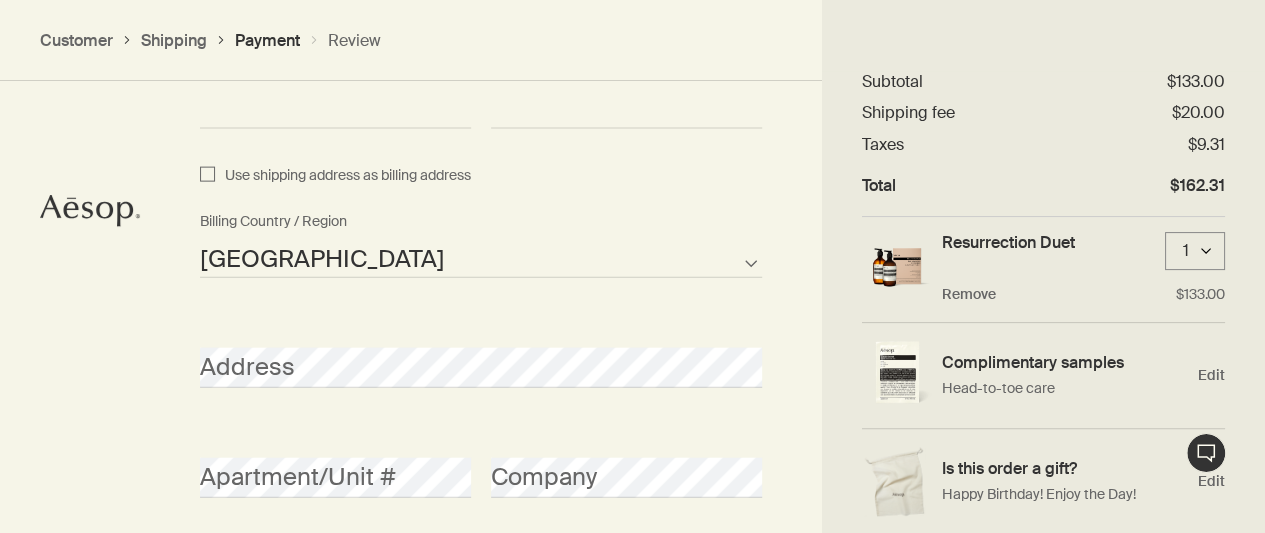 scroll, scrollTop: 2184, scrollLeft: 0, axis: vertical 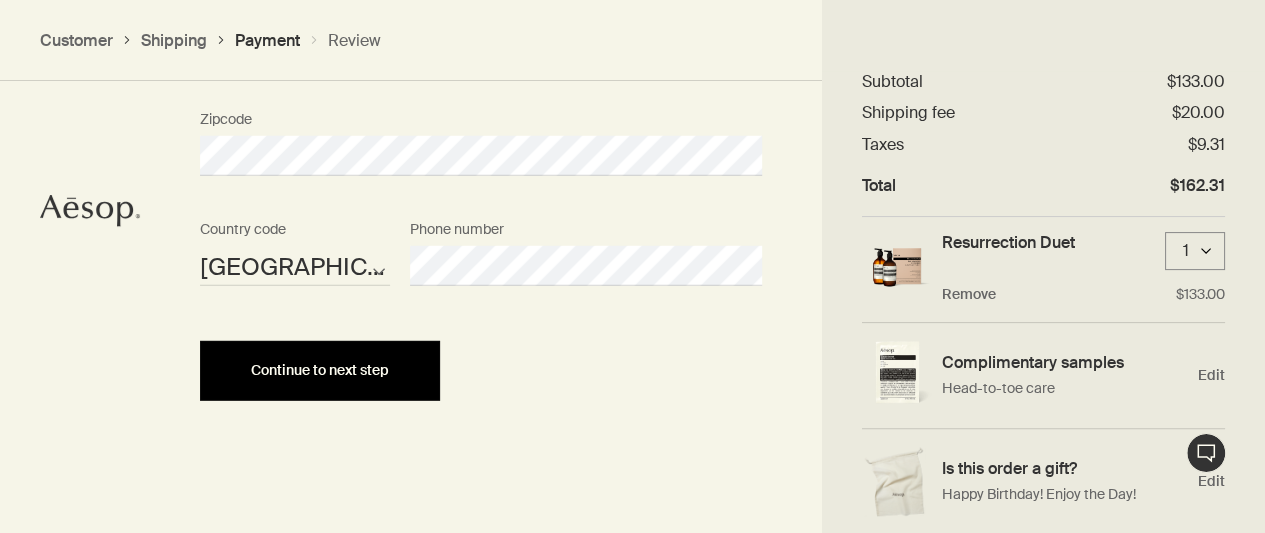 click on "Continue to next step" at bounding box center (320, 370) 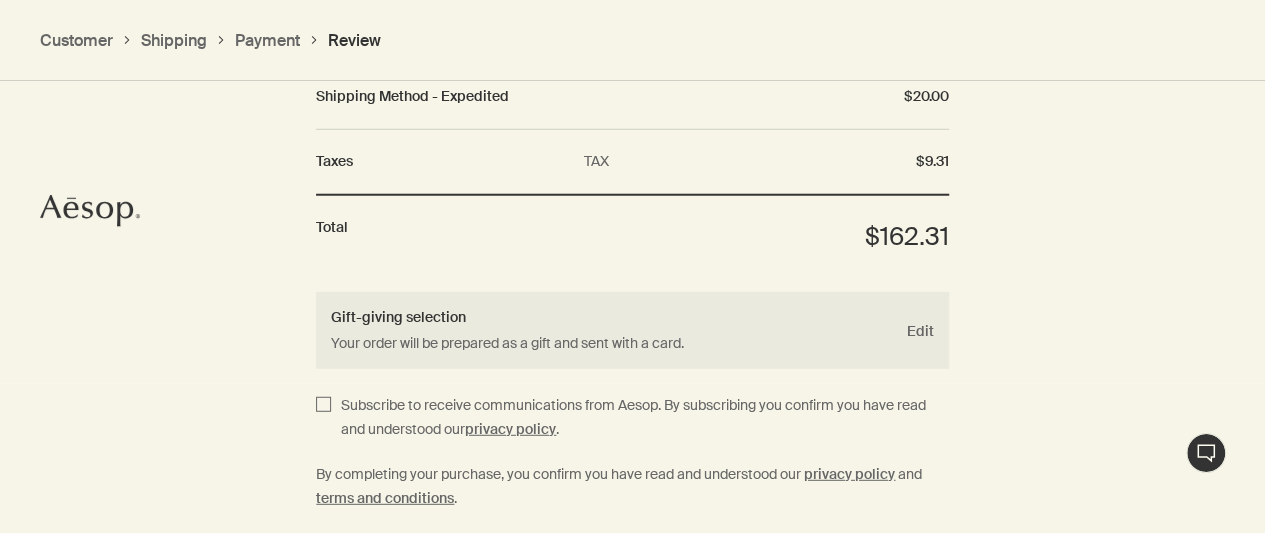 scroll, scrollTop: 2740, scrollLeft: 0, axis: vertical 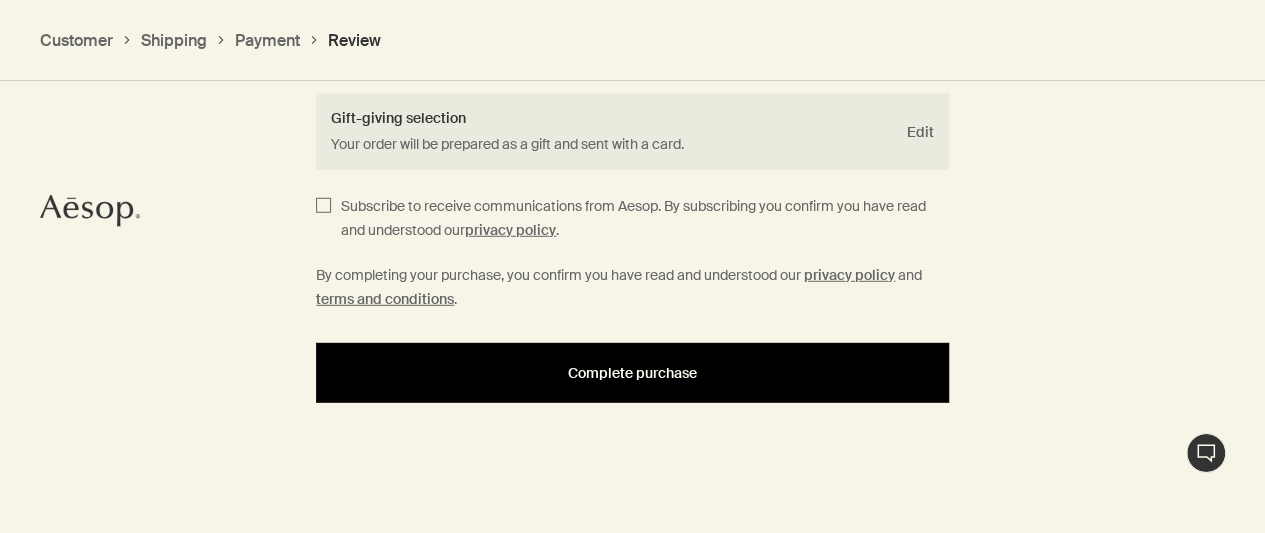 click on "Complete purchase" at bounding box center (632, 373) 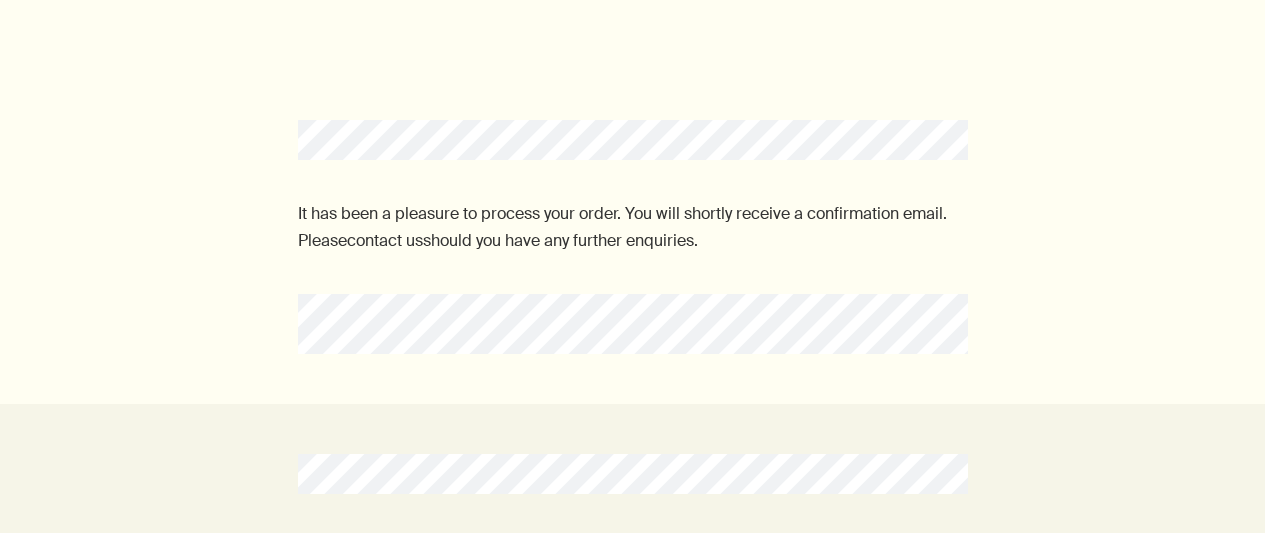 scroll, scrollTop: 0, scrollLeft: 0, axis: both 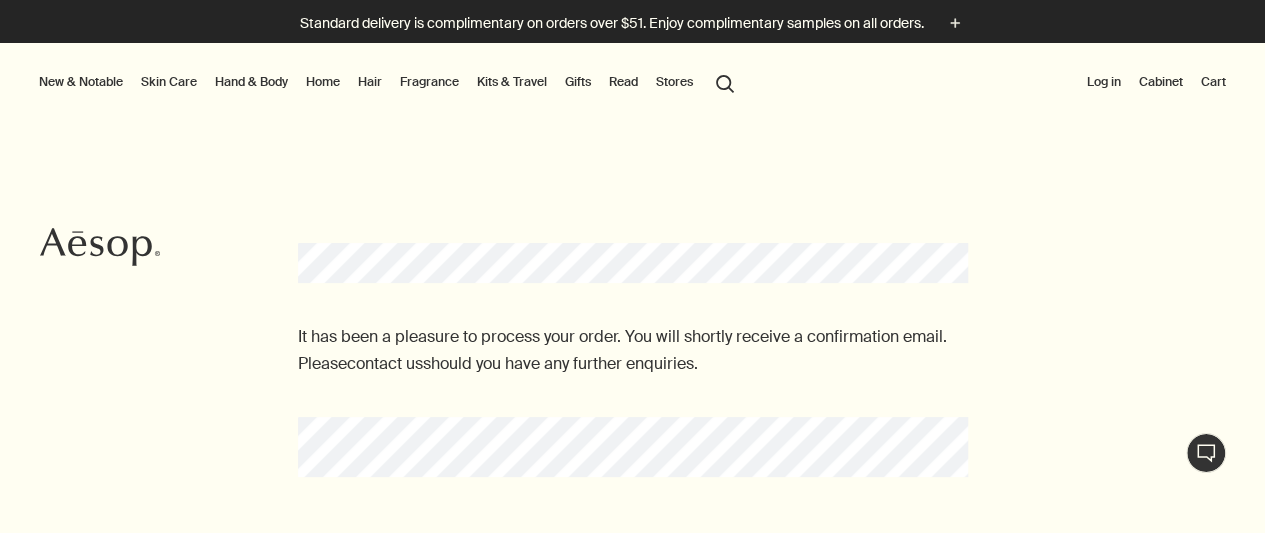 click on "It has been a pleasure to process your order. You will shortly receive a confirmation email. Please  contact us  should you have any further enquiries." at bounding box center (632, 325) 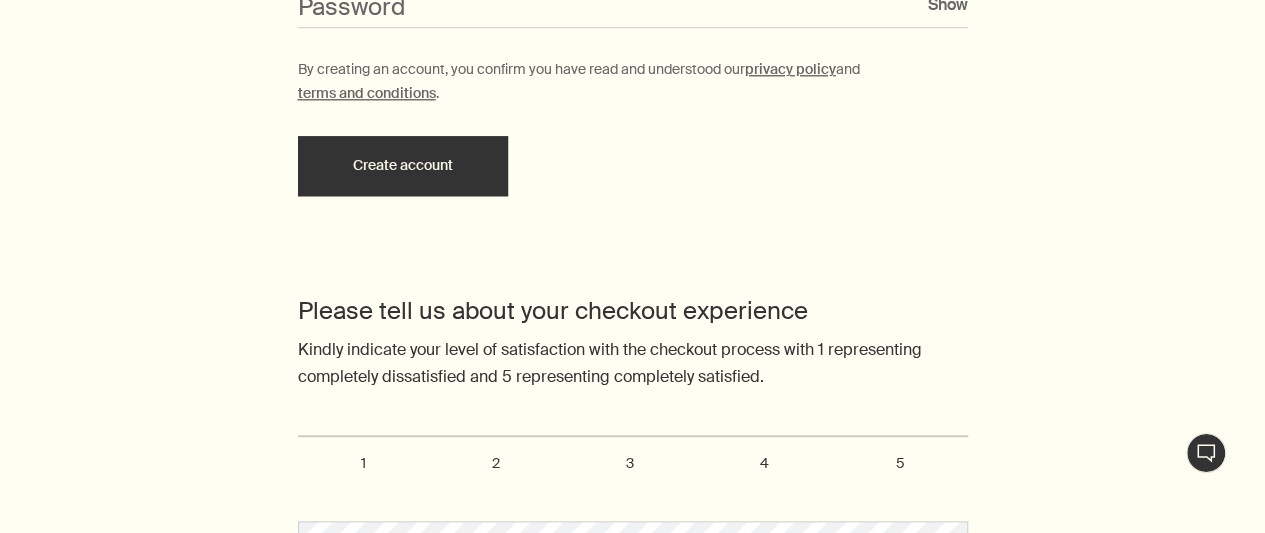 scroll, scrollTop: 905, scrollLeft: 0, axis: vertical 